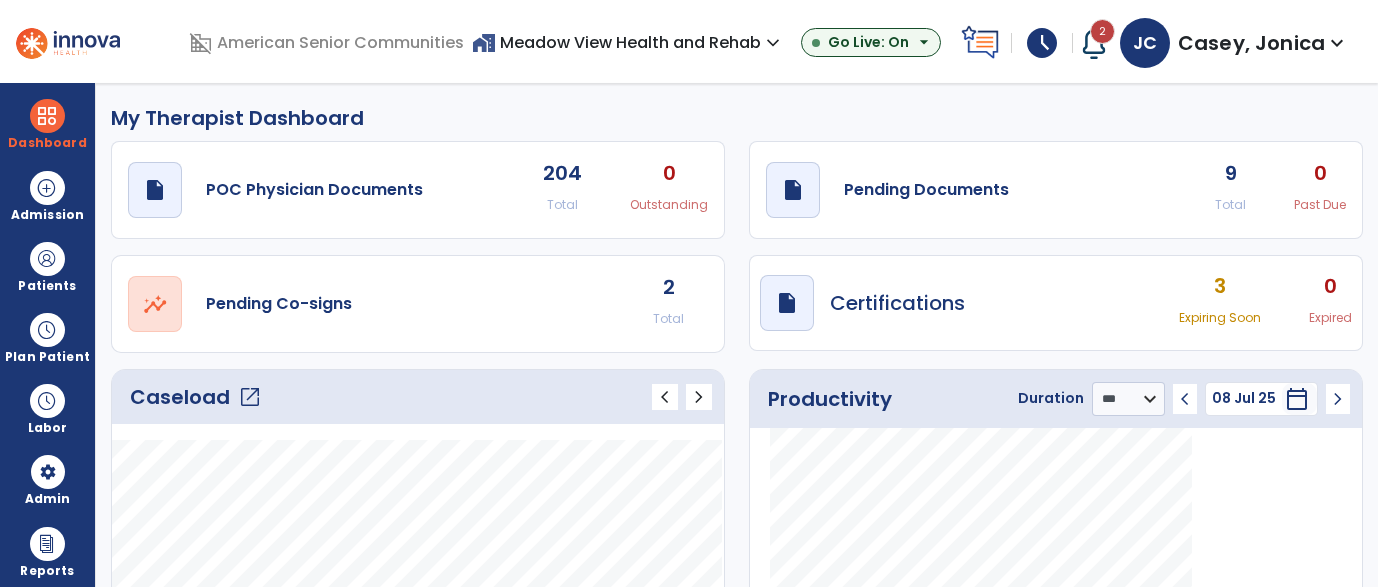 select on "***" 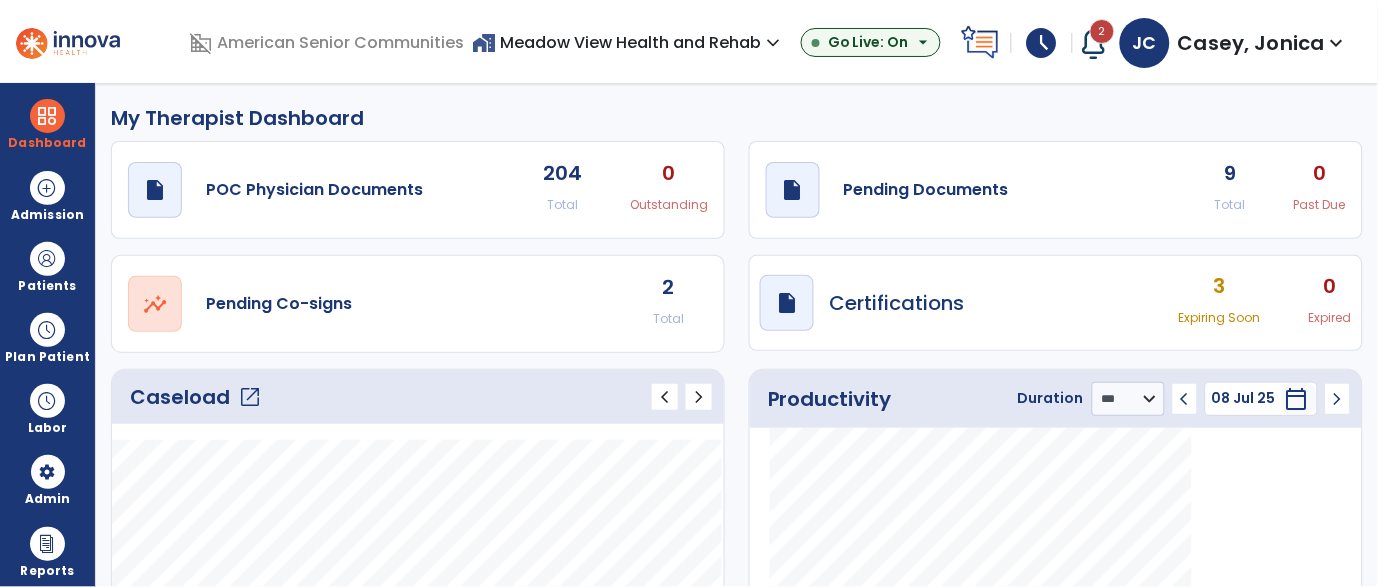 scroll, scrollTop: 288, scrollLeft: 0, axis: vertical 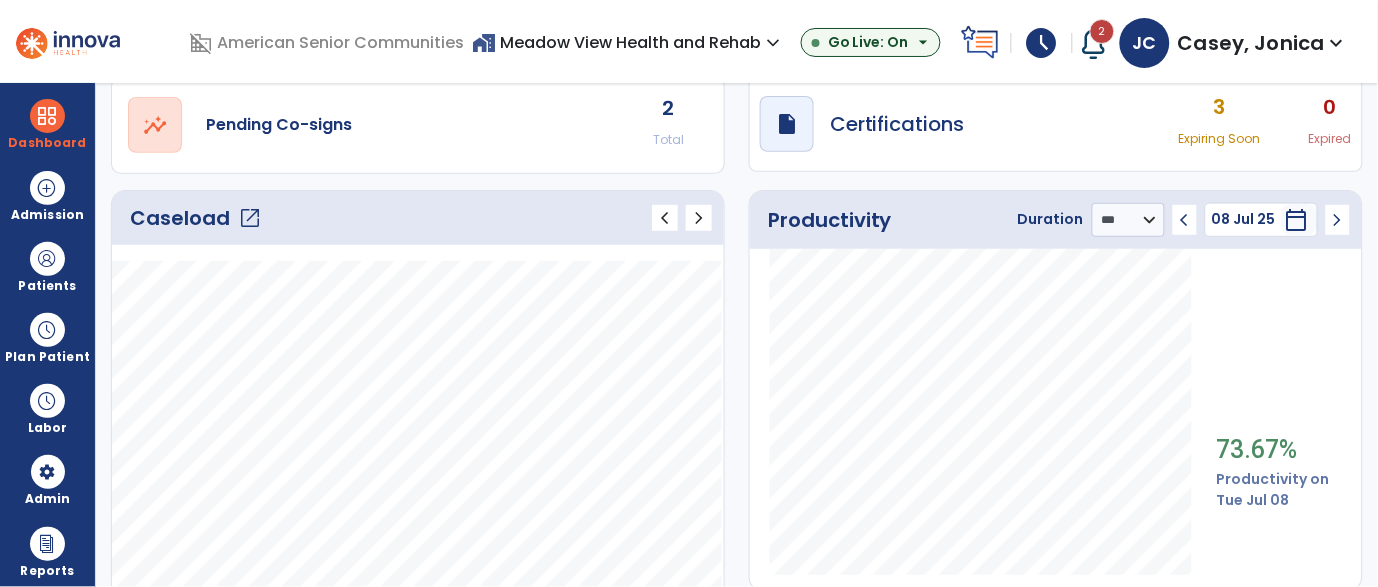 click on "Caseload   open_in_new" 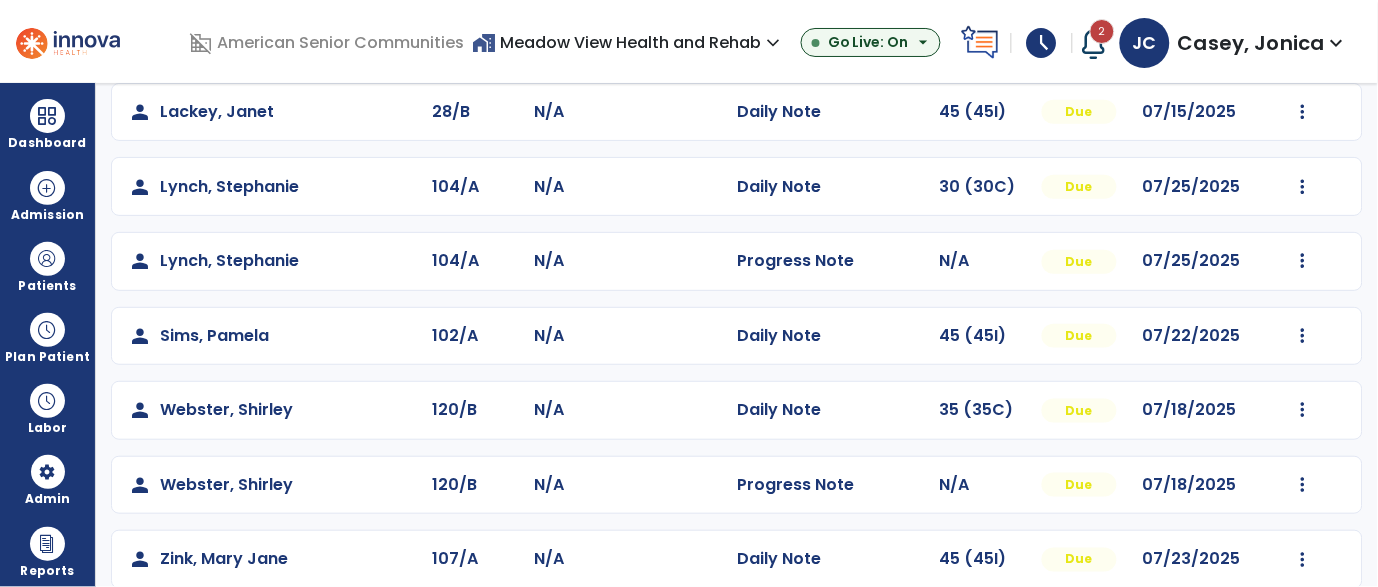 scroll, scrollTop: 351, scrollLeft: 0, axis: vertical 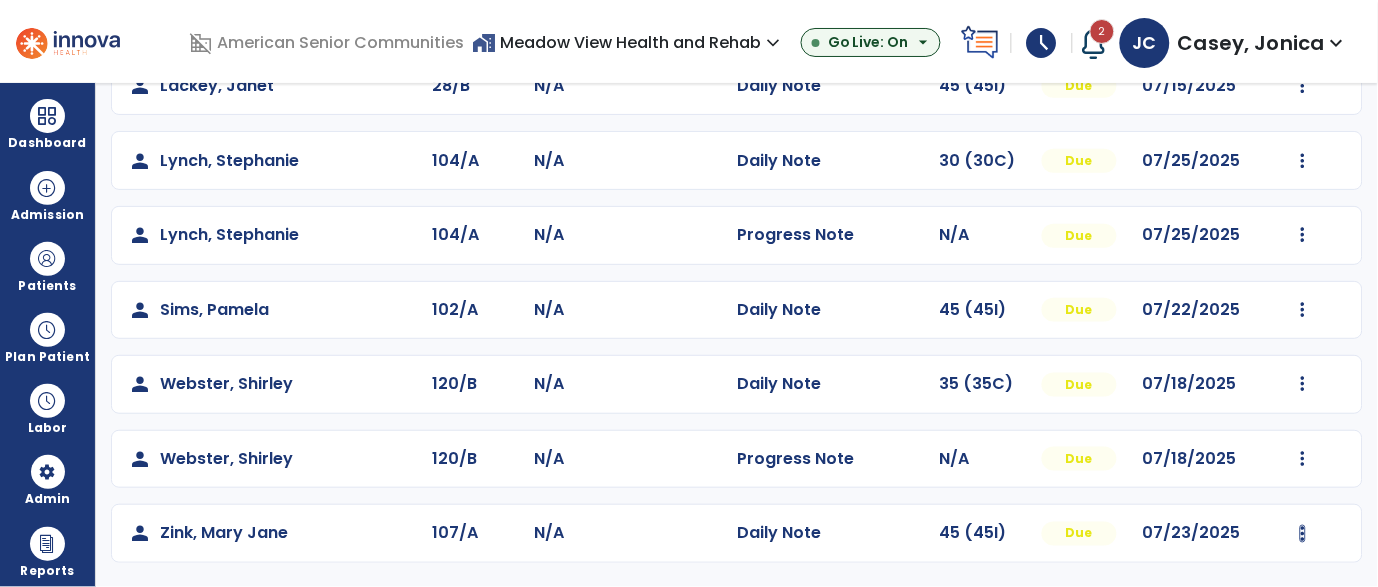 click at bounding box center (1303, -63) 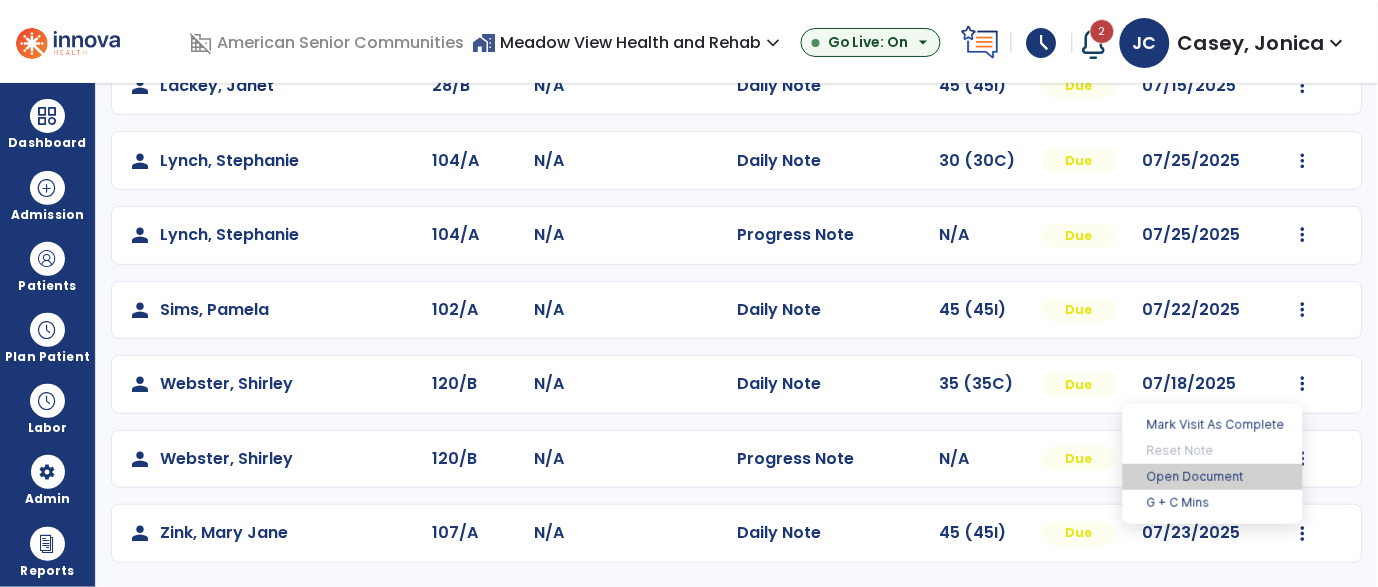 click on "Open Document" at bounding box center (1213, 477) 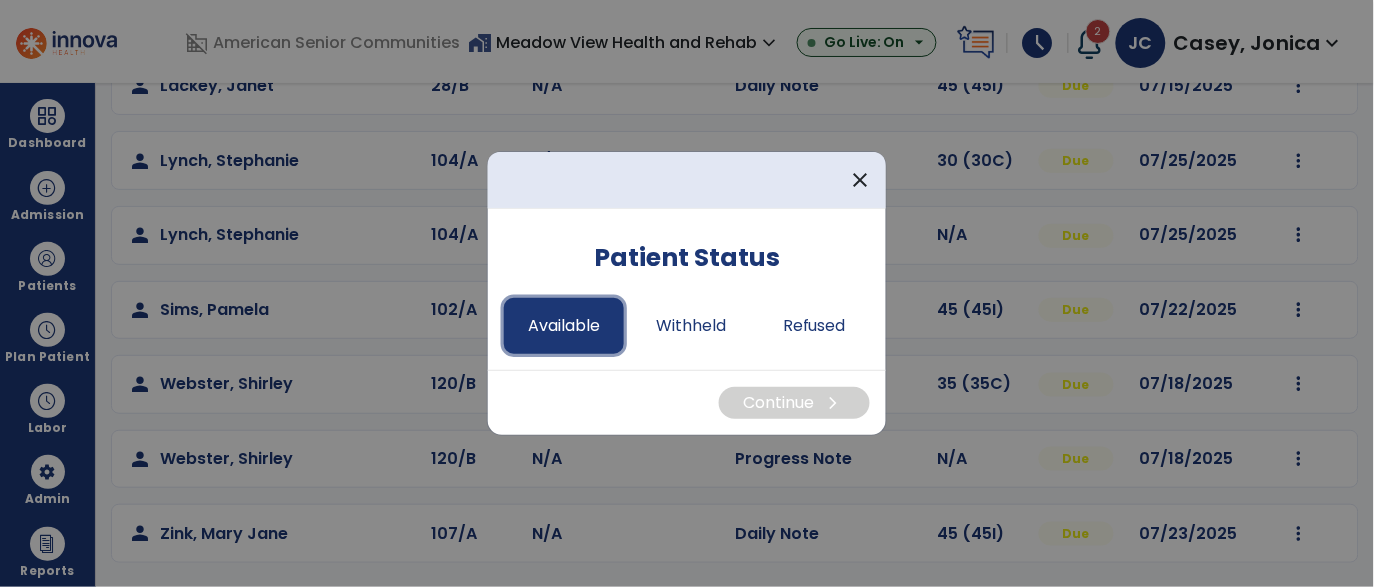 click on "Available" at bounding box center (564, 326) 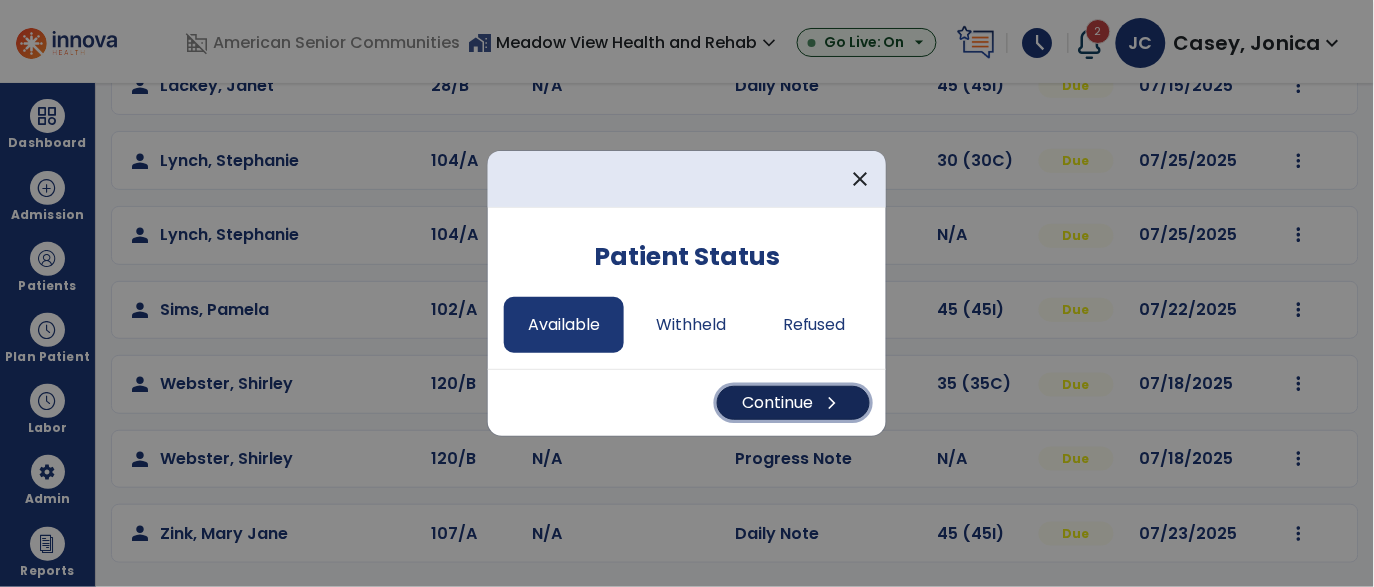 click on "Continue   chevron_right" at bounding box center [793, 403] 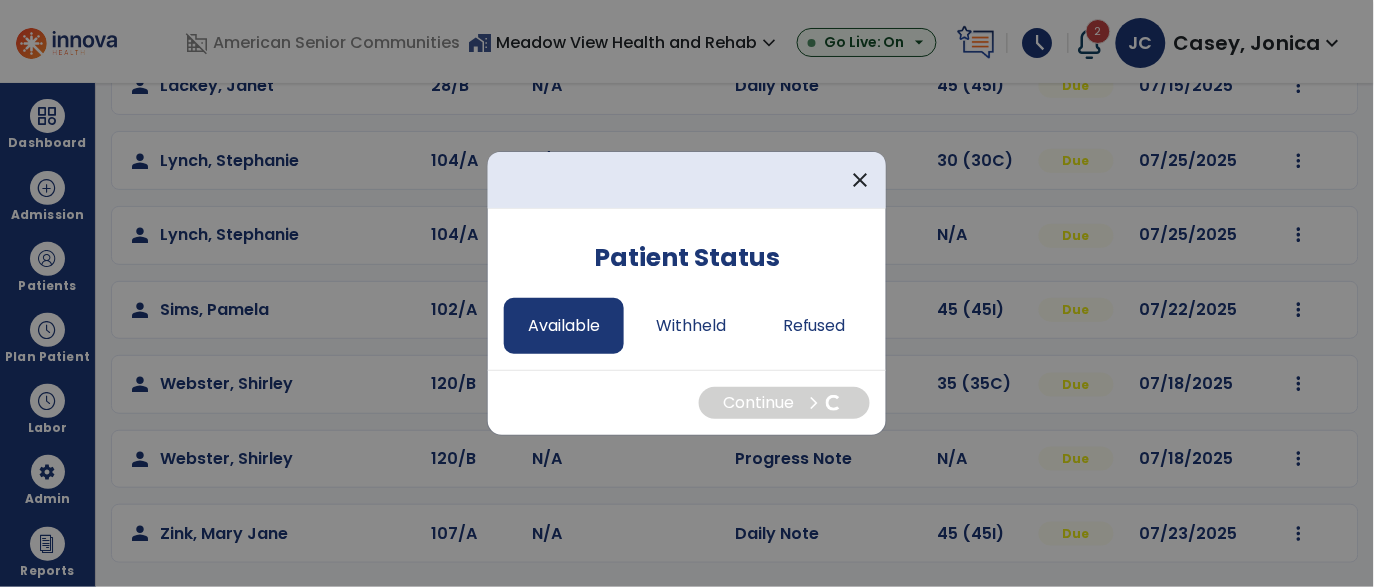 select on "*" 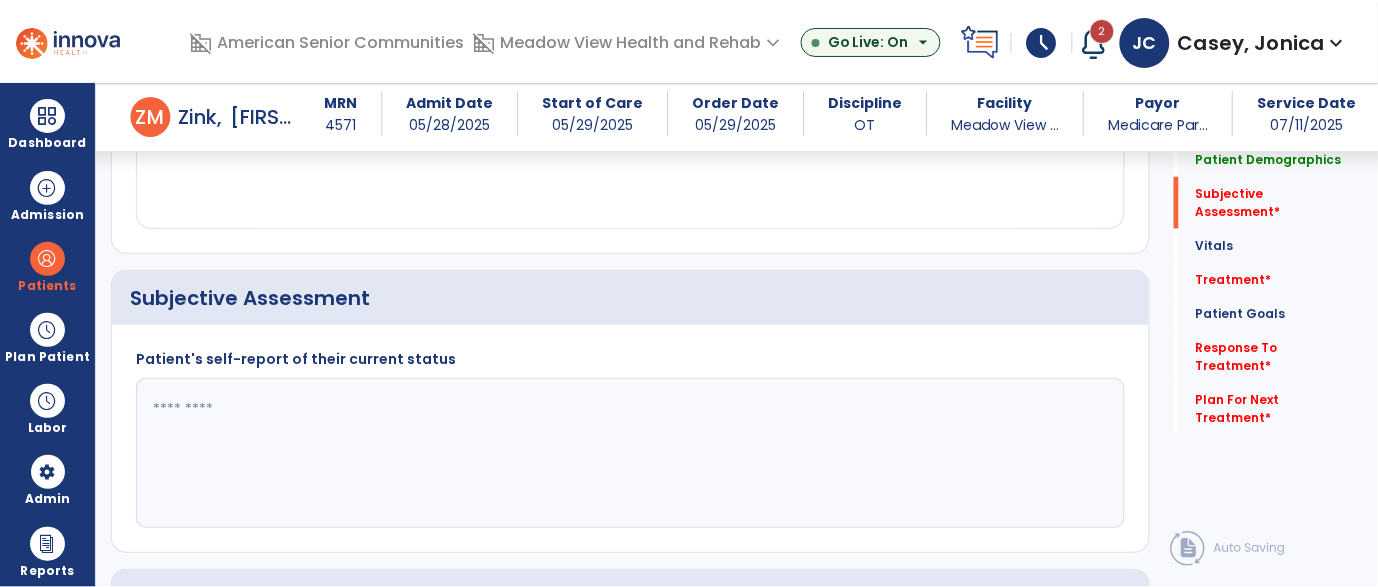 scroll, scrollTop: 388, scrollLeft: 0, axis: vertical 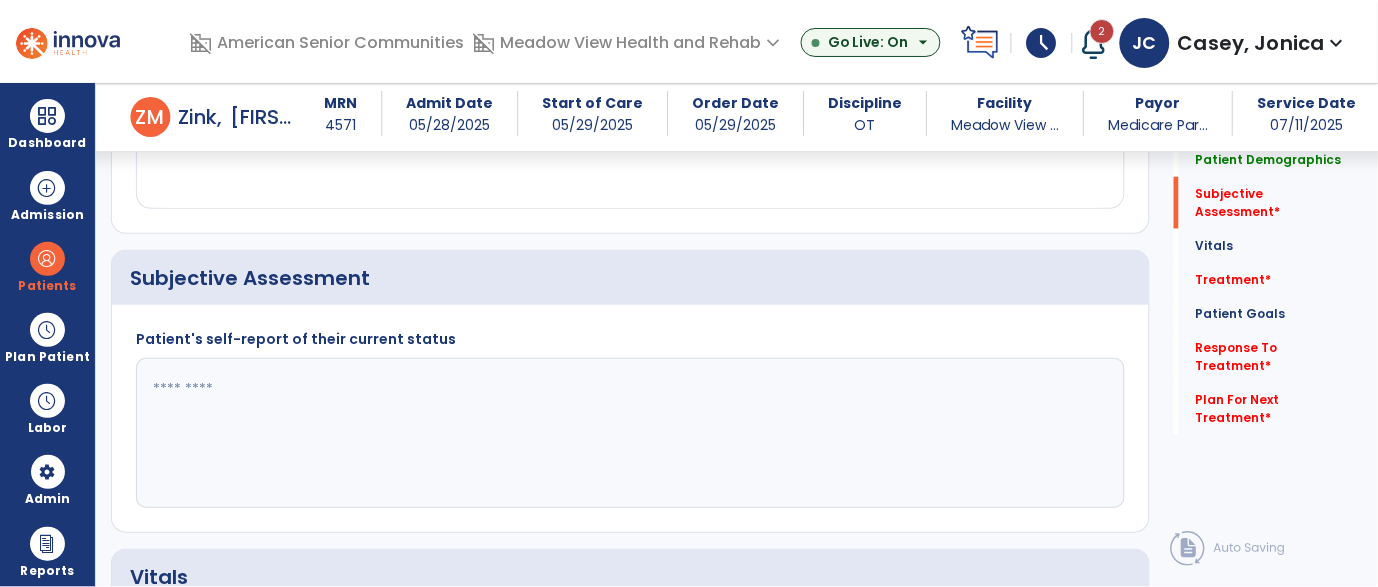 click 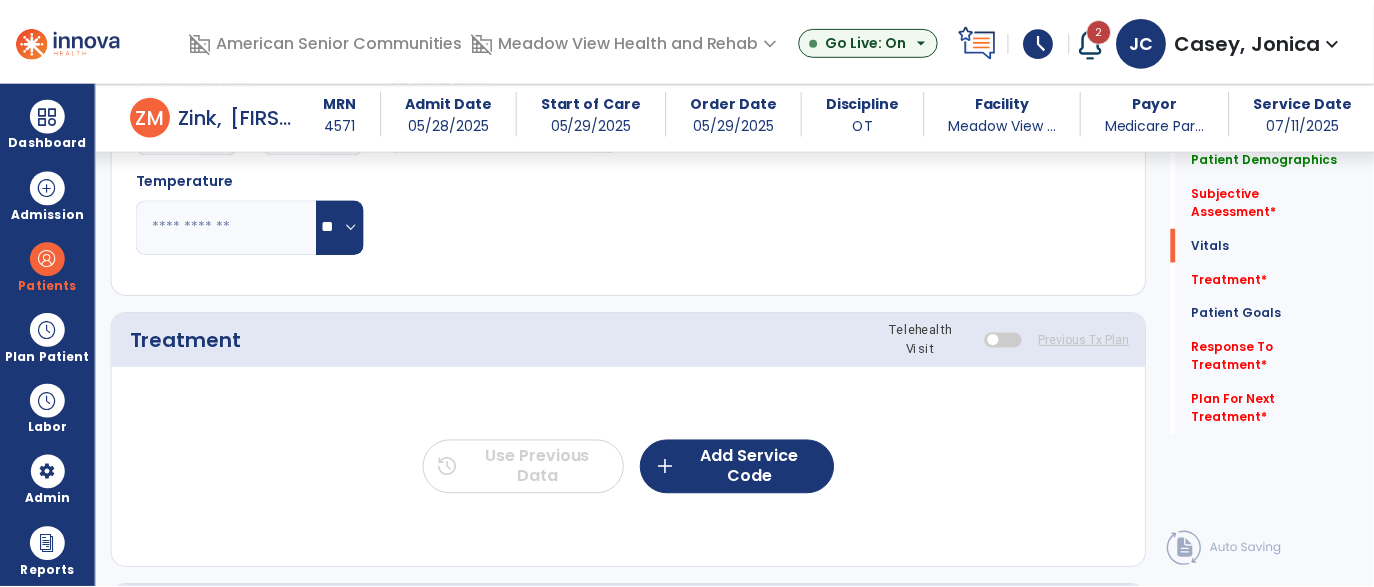scroll, scrollTop: 1059, scrollLeft: 0, axis: vertical 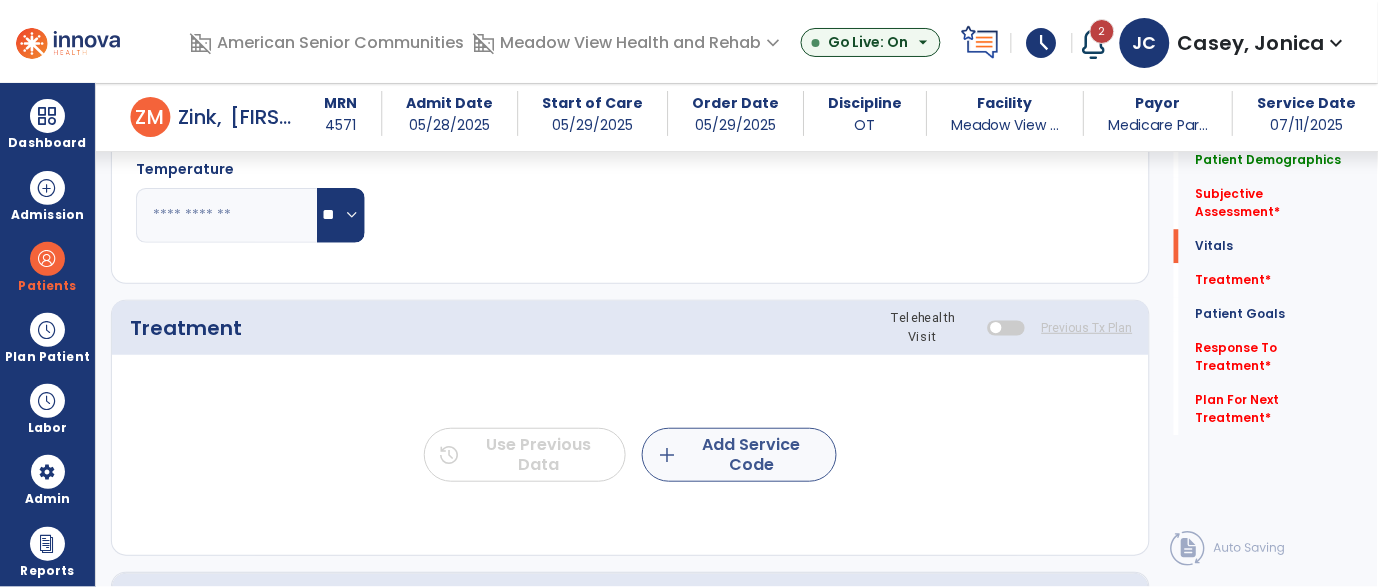 type on "****" 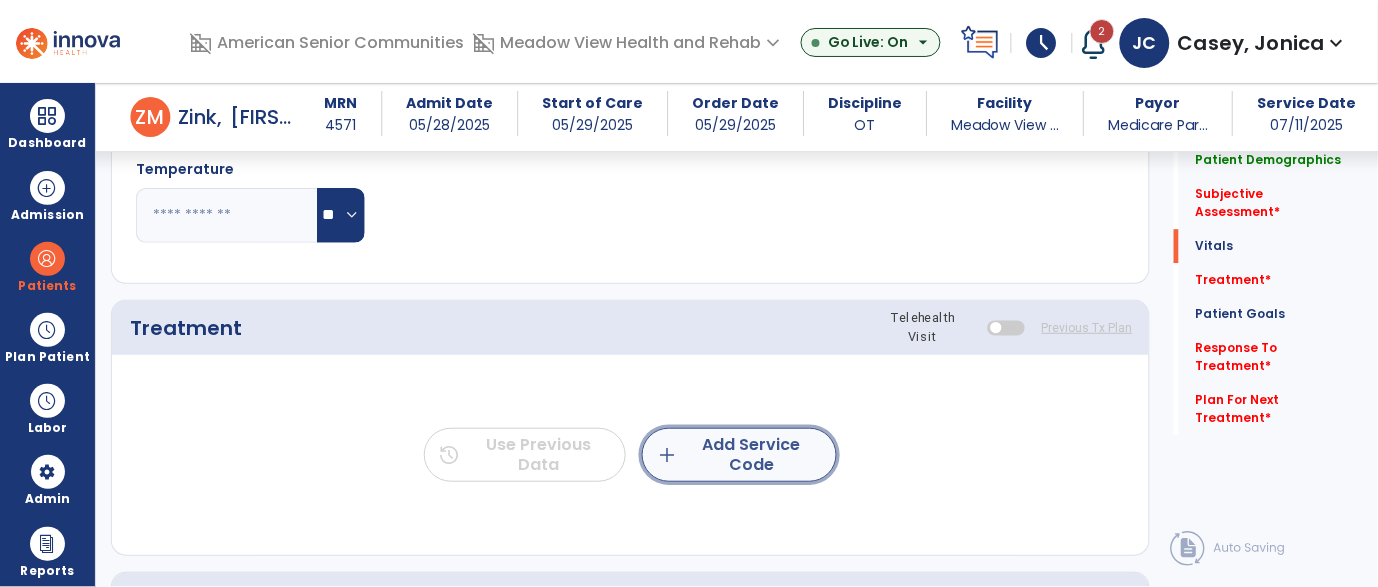 click on "add  Add Service Code" 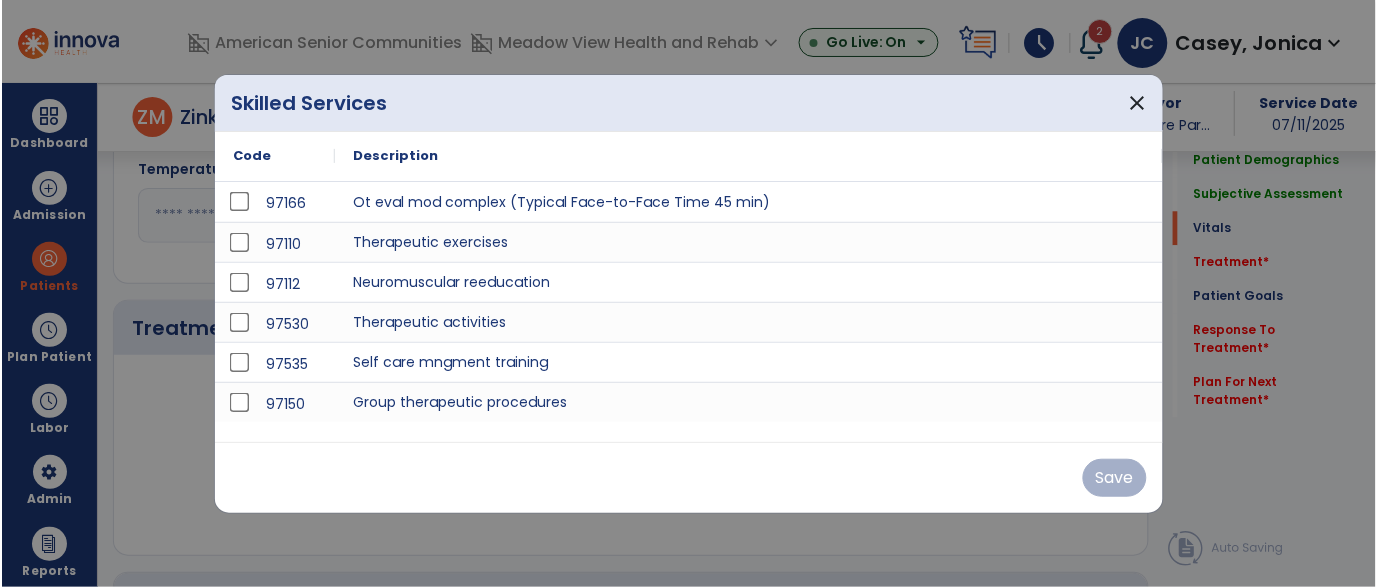 scroll, scrollTop: 1059, scrollLeft: 0, axis: vertical 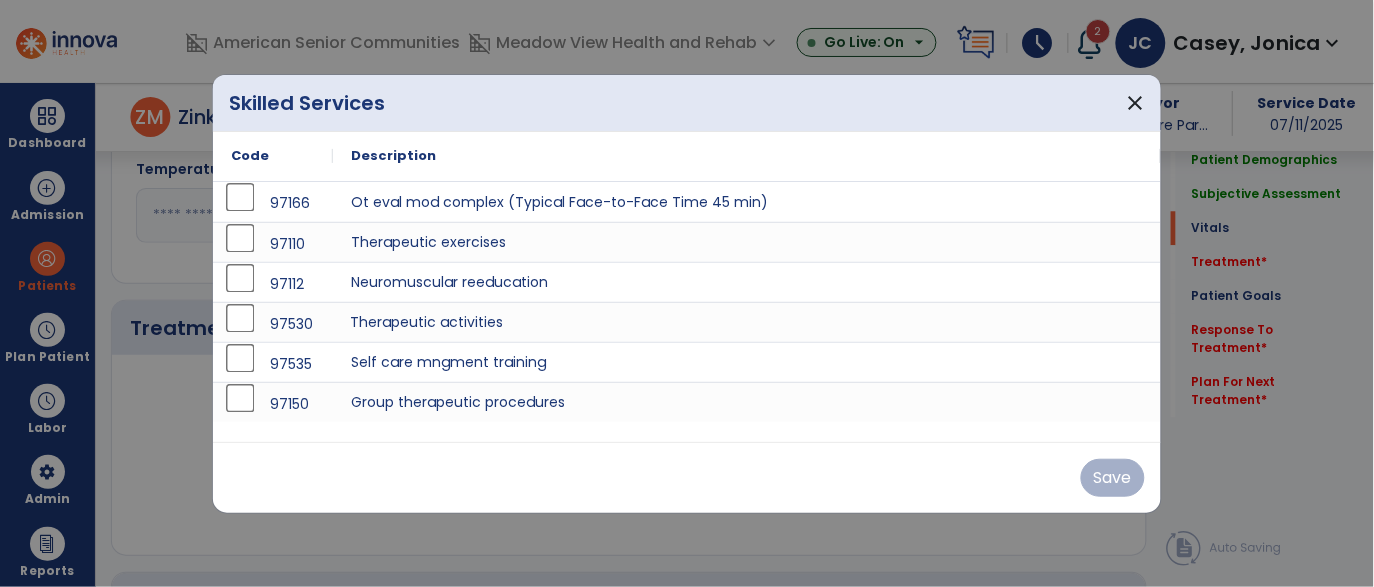 click on "Therapeutic activities" at bounding box center (747, 322) 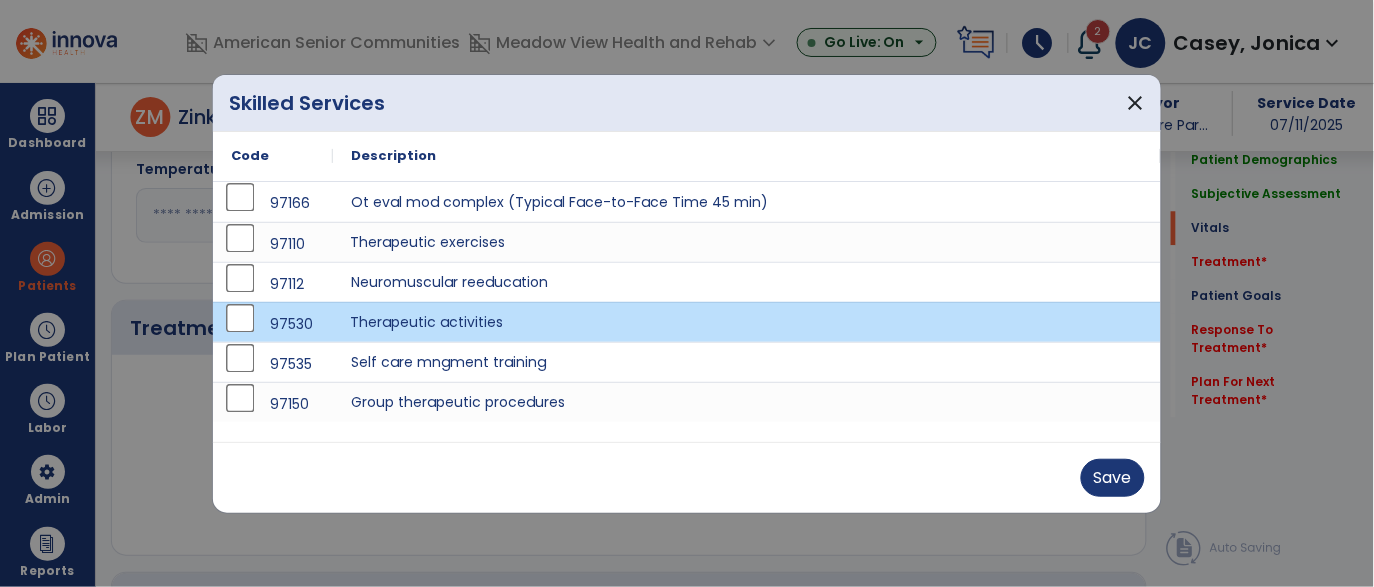 click on "Therapeutic exercises" at bounding box center (747, 242) 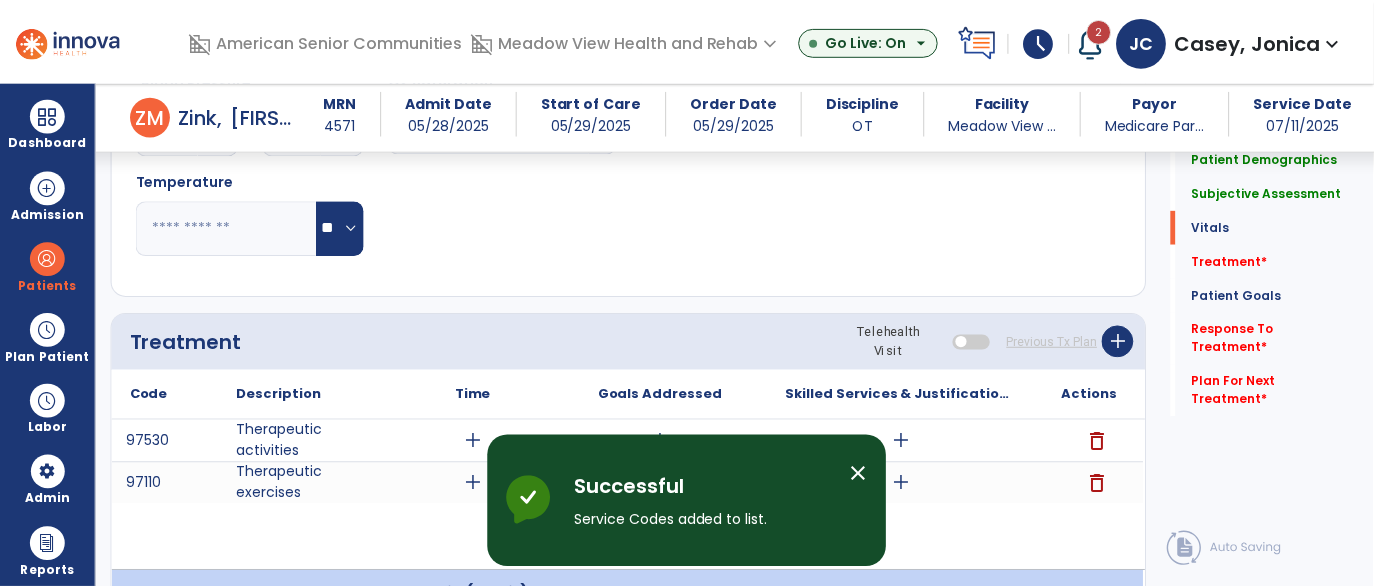scroll, scrollTop: 1050, scrollLeft: 0, axis: vertical 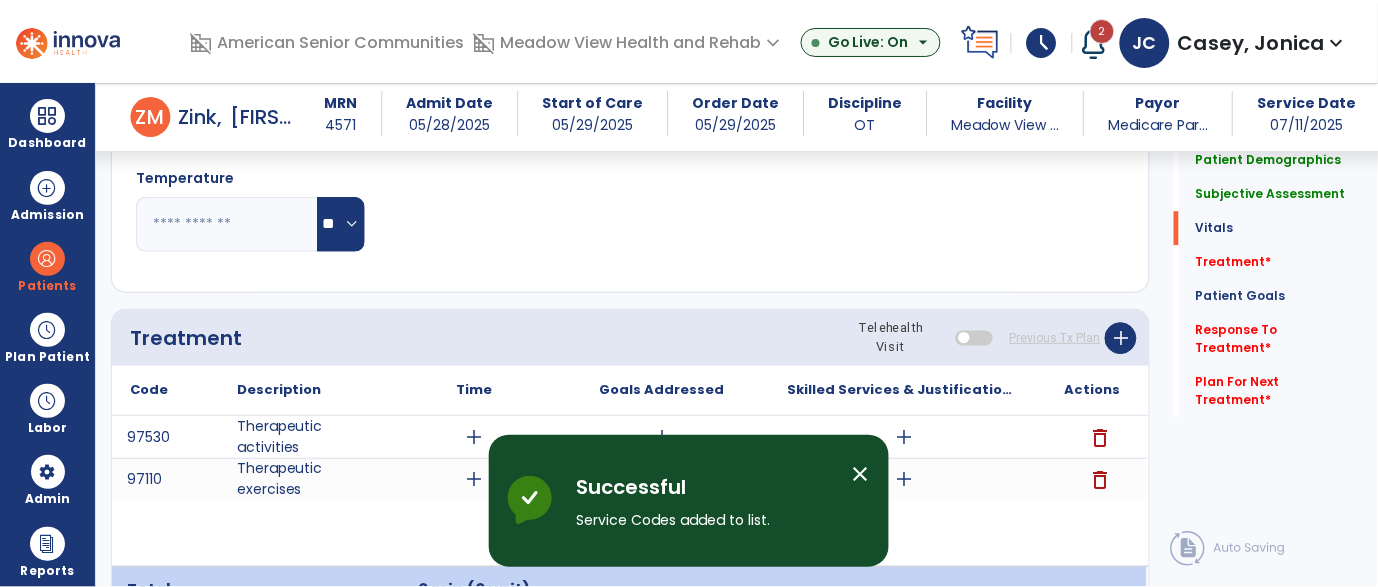 click on "add" at bounding box center (474, 437) 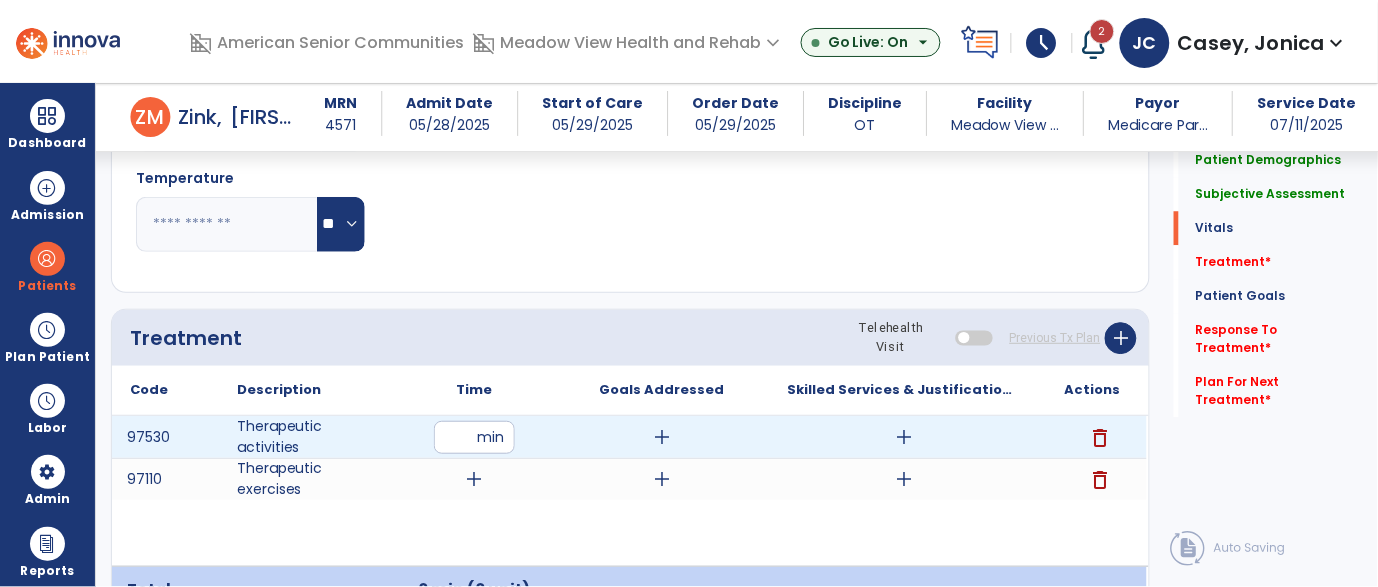 type on "**" 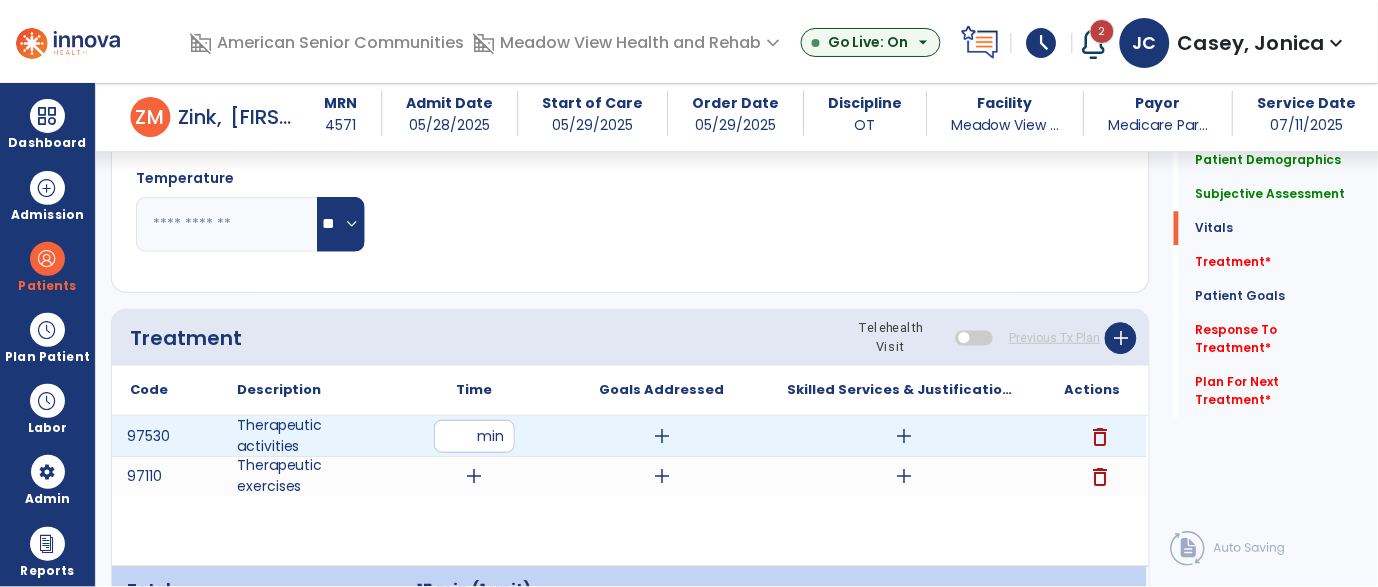 click on "add" at bounding box center [904, 436] 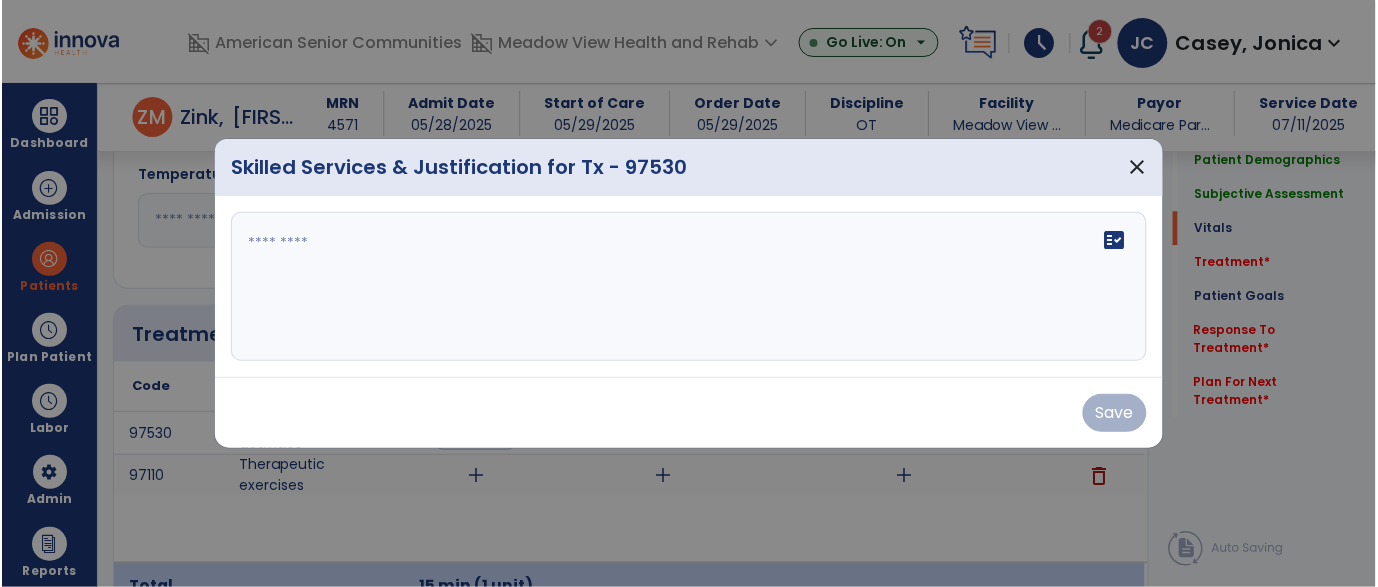 scroll, scrollTop: 1050, scrollLeft: 0, axis: vertical 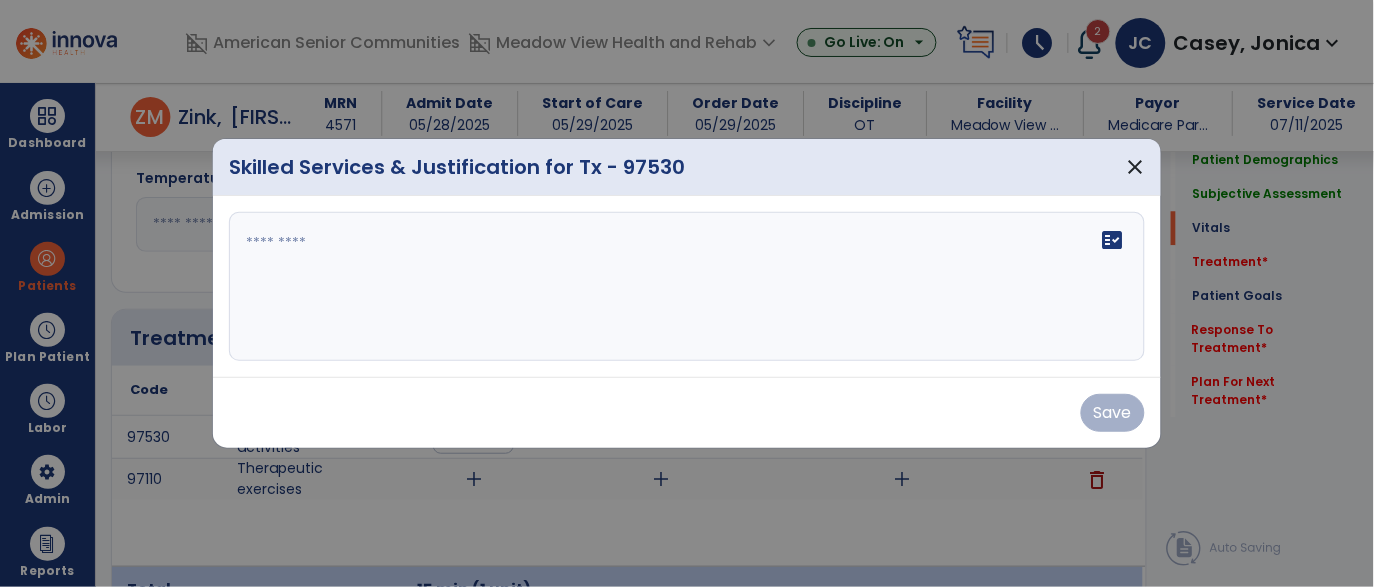 click on "fact_check" at bounding box center (687, 287) 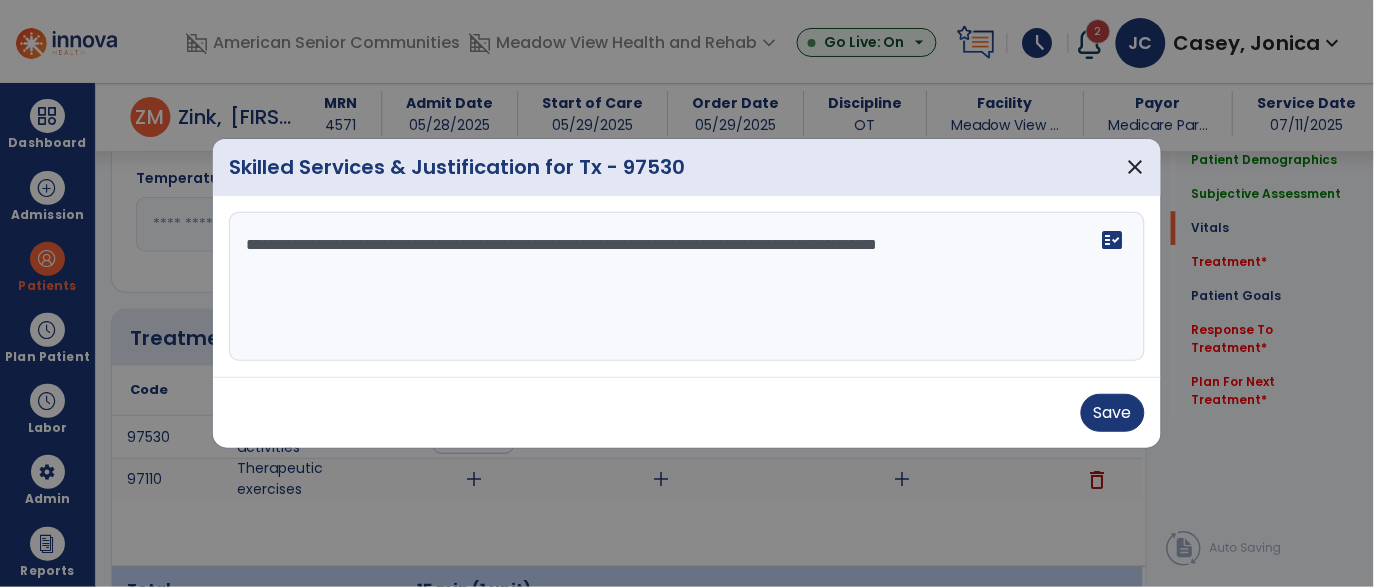 click on "**********" at bounding box center (687, 287) 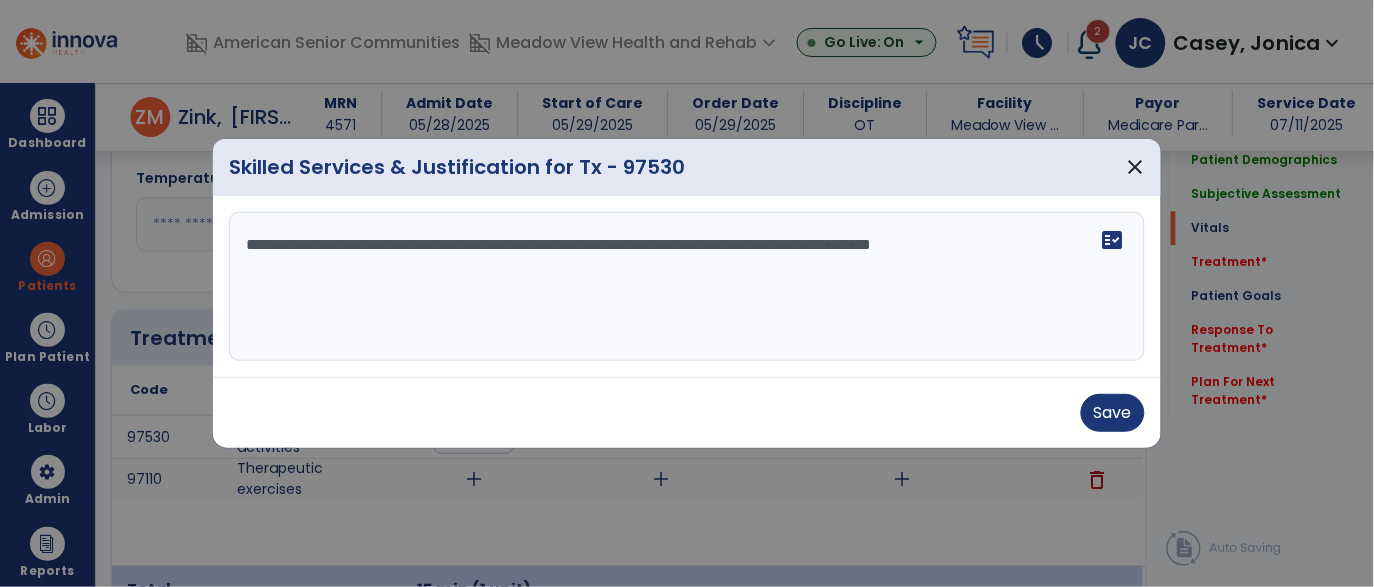 click on "**********" at bounding box center (687, 287) 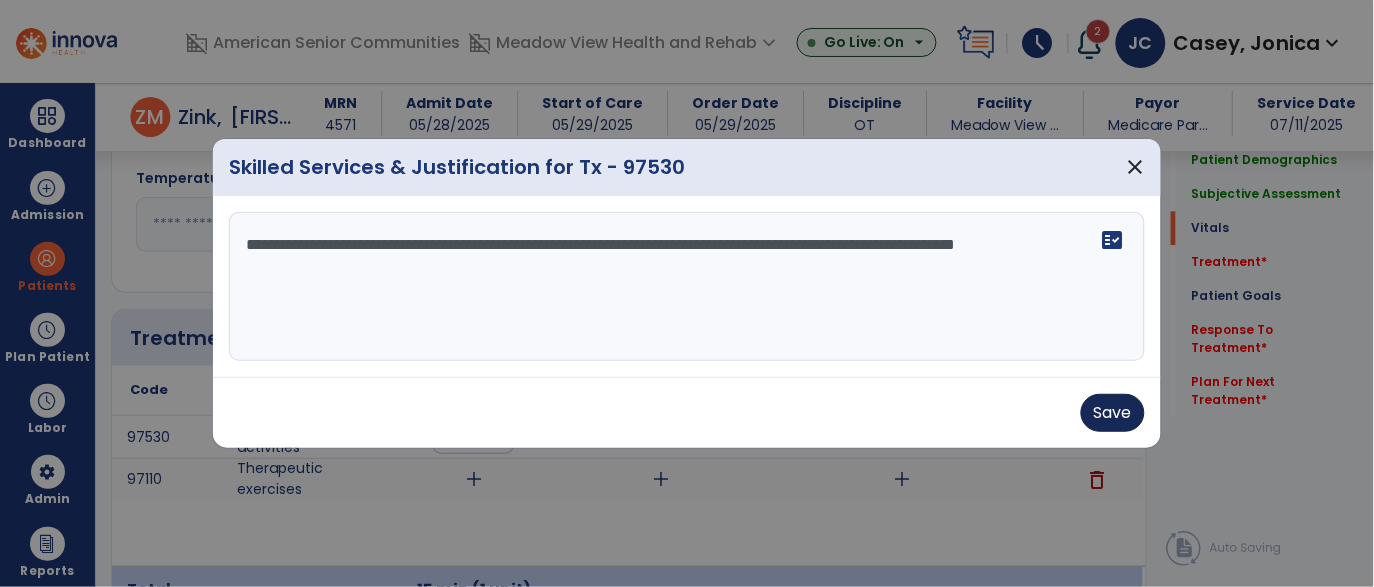 type on "**********" 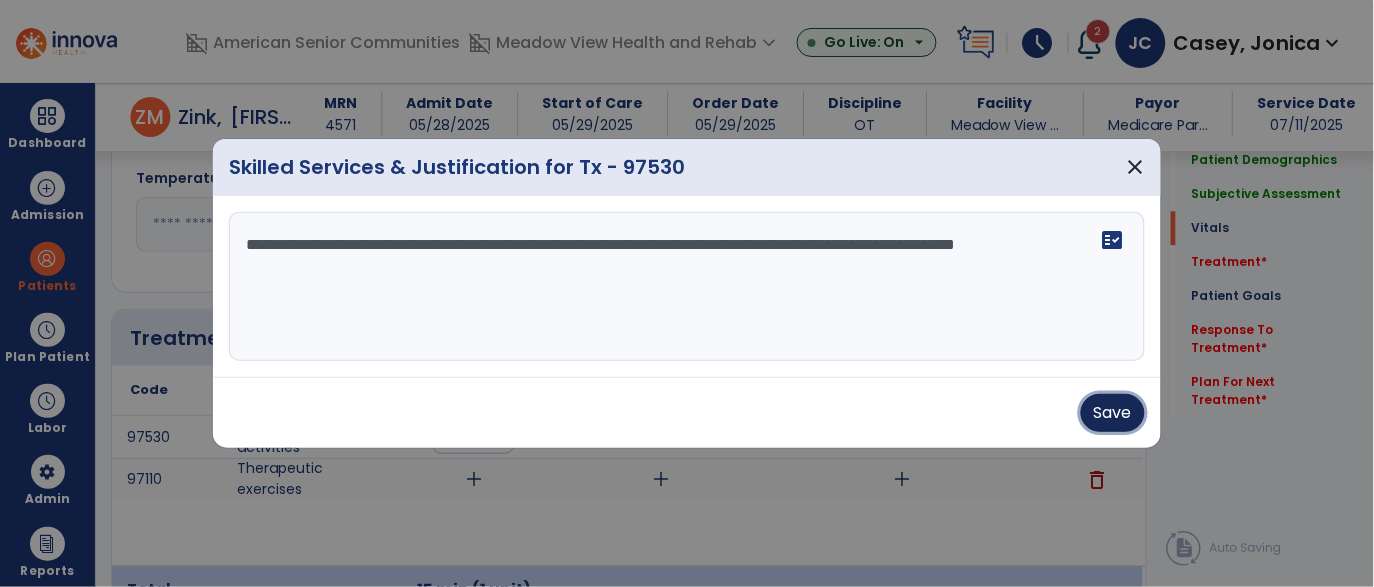 click on "Save" at bounding box center (1113, 413) 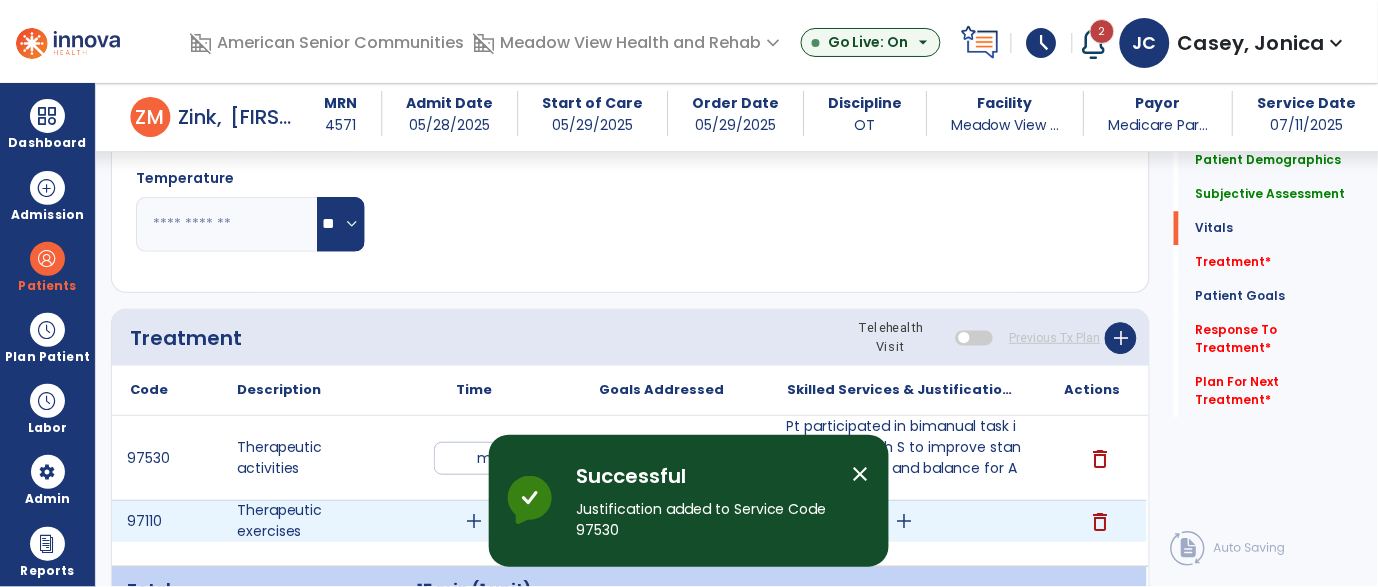 click on "add" at bounding box center (474, 521) 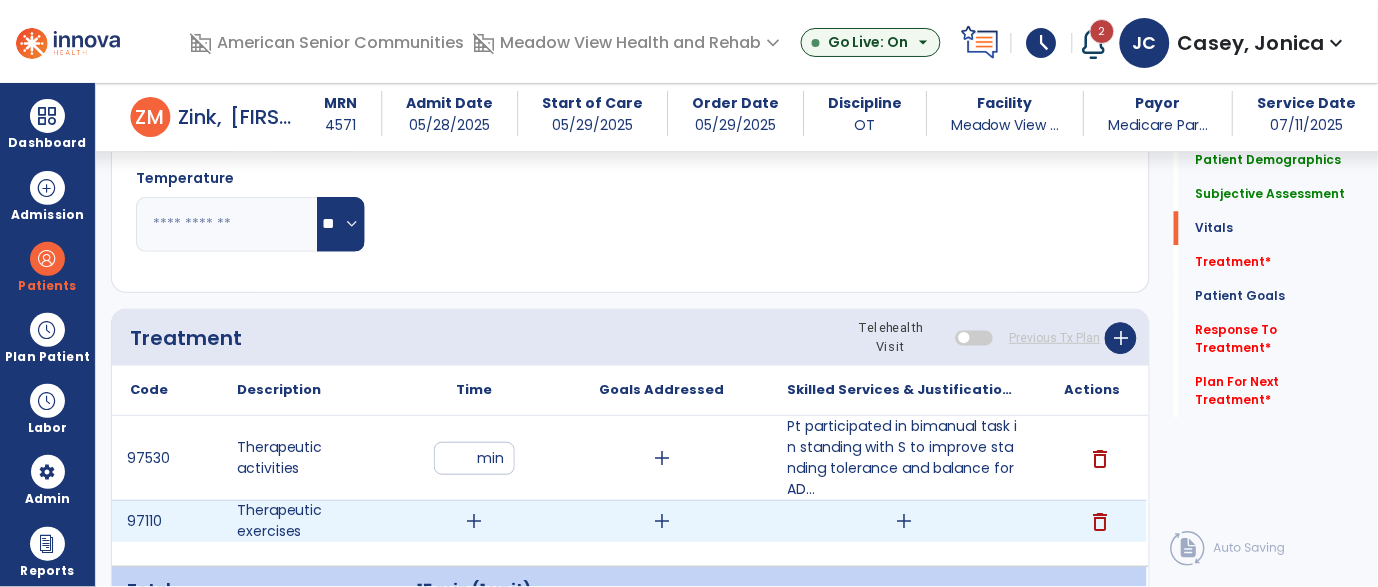 click on "add" at bounding box center (474, 521) 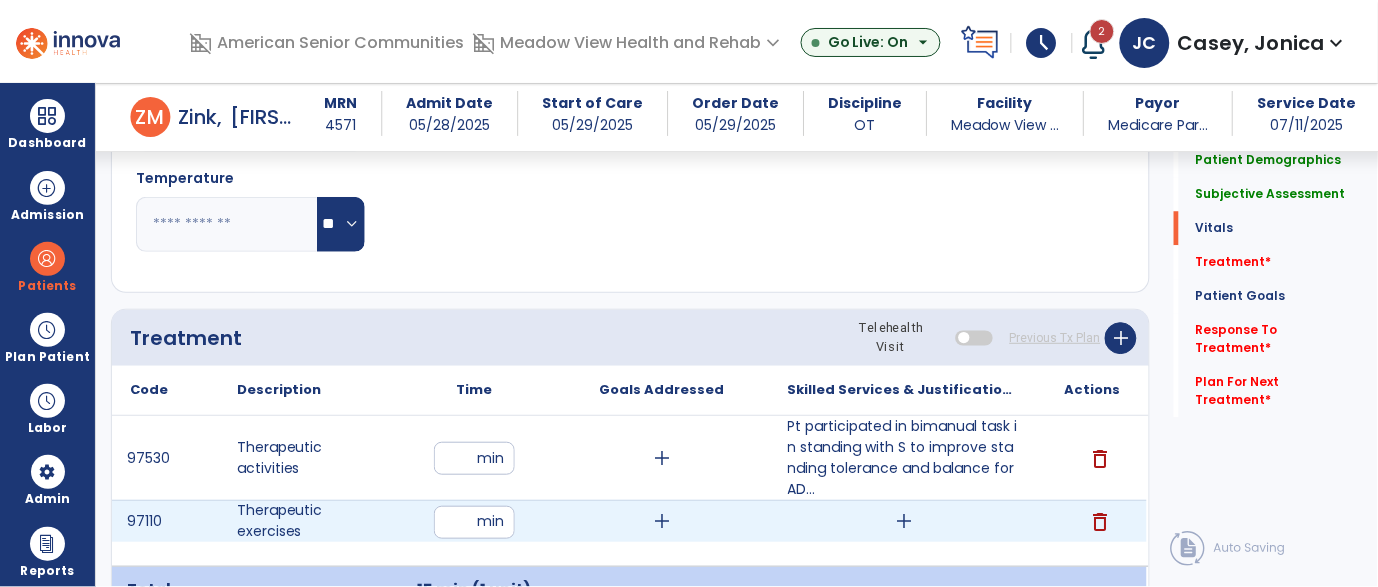 type on "**" 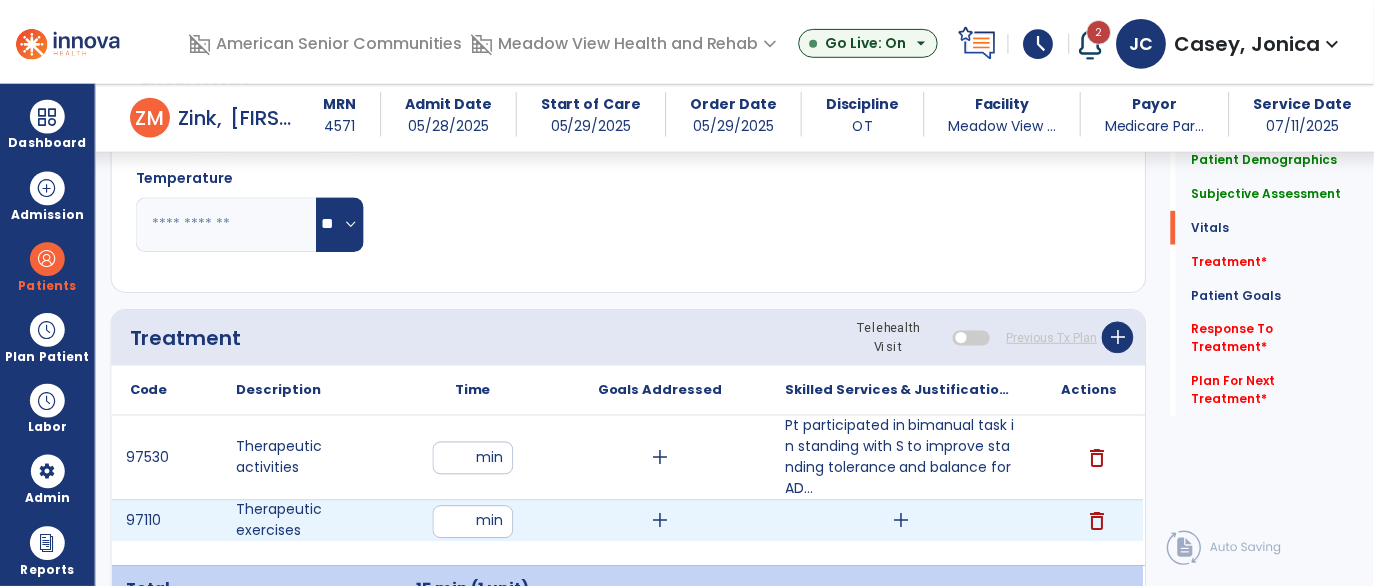 scroll, scrollTop: 1143, scrollLeft: 0, axis: vertical 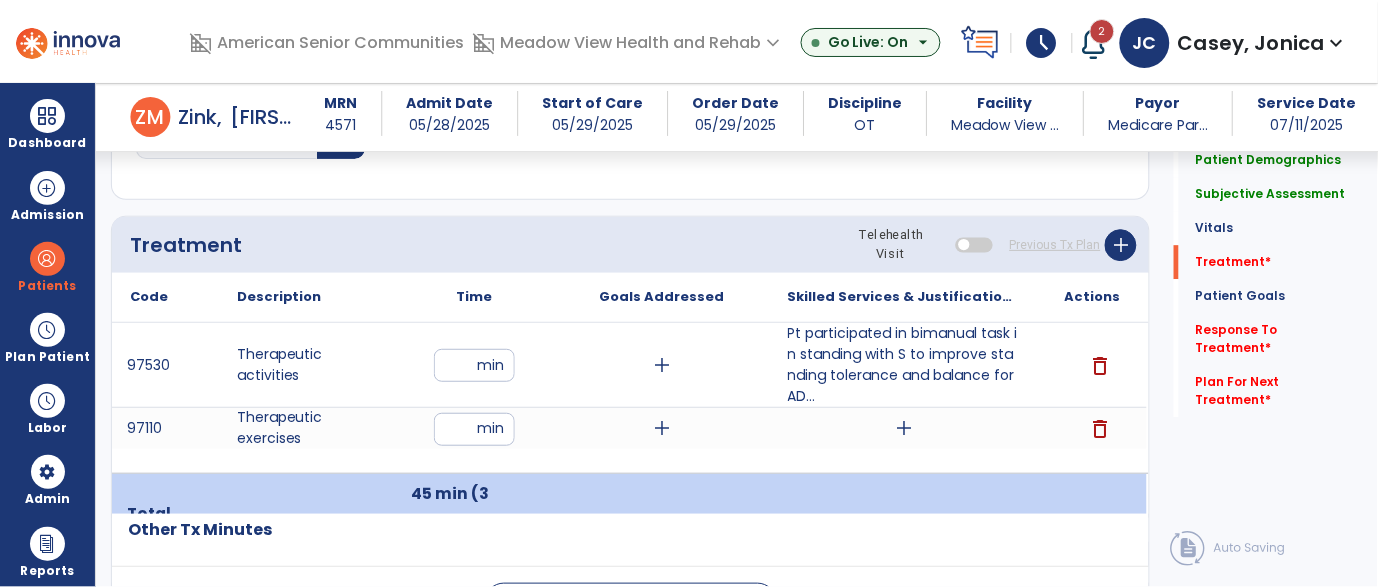 click on "add" at bounding box center (904, 428) 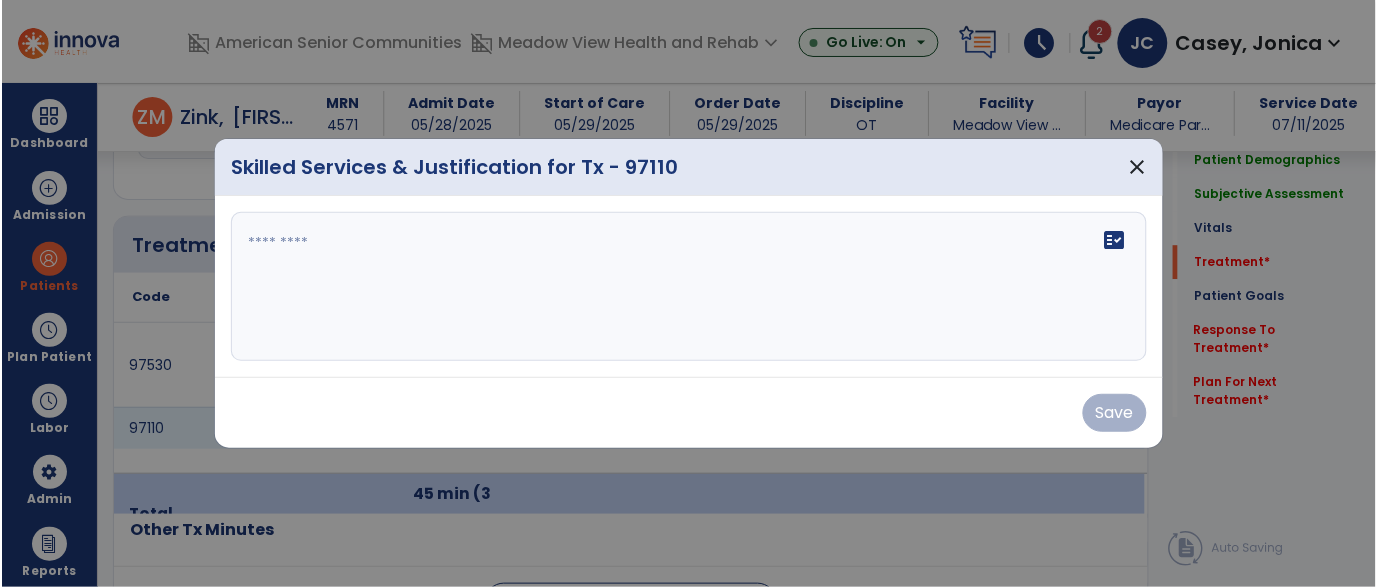 scroll, scrollTop: 1143, scrollLeft: 0, axis: vertical 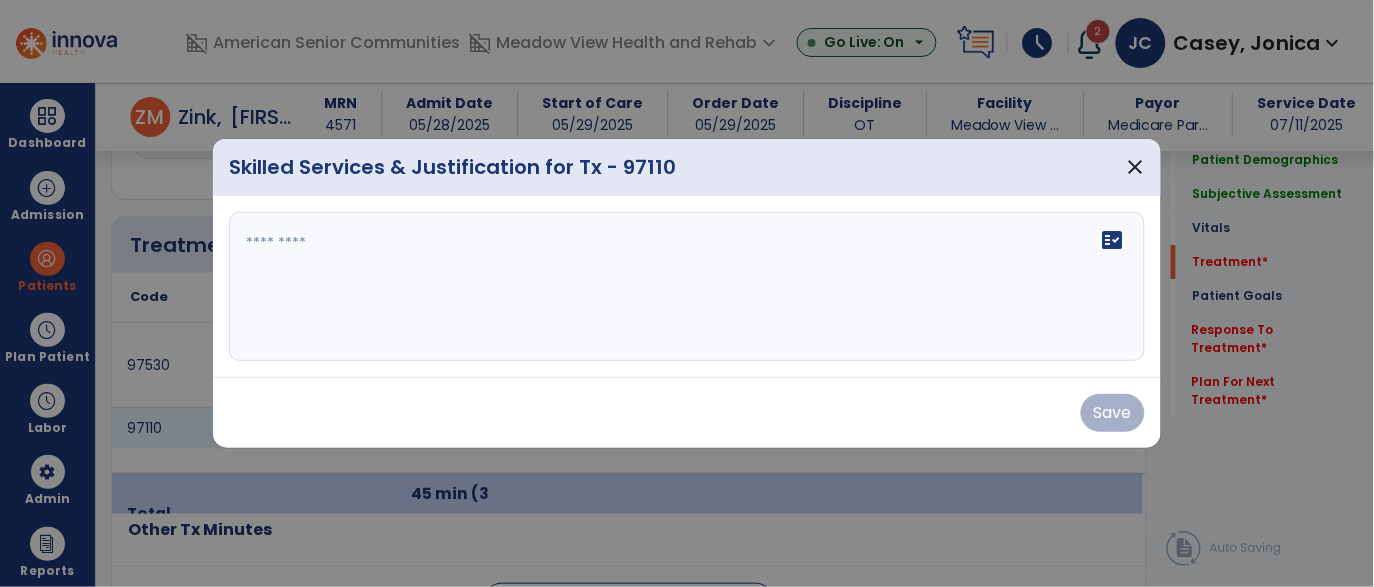 click on "fact_check" at bounding box center (687, 287) 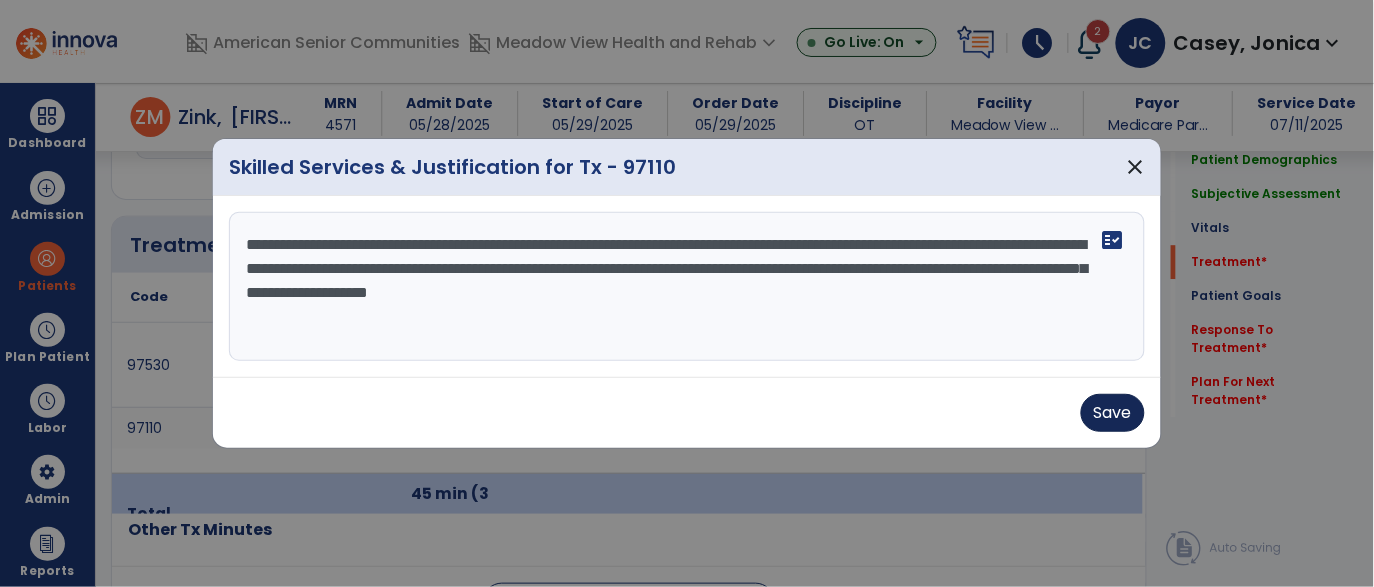 type on "**********" 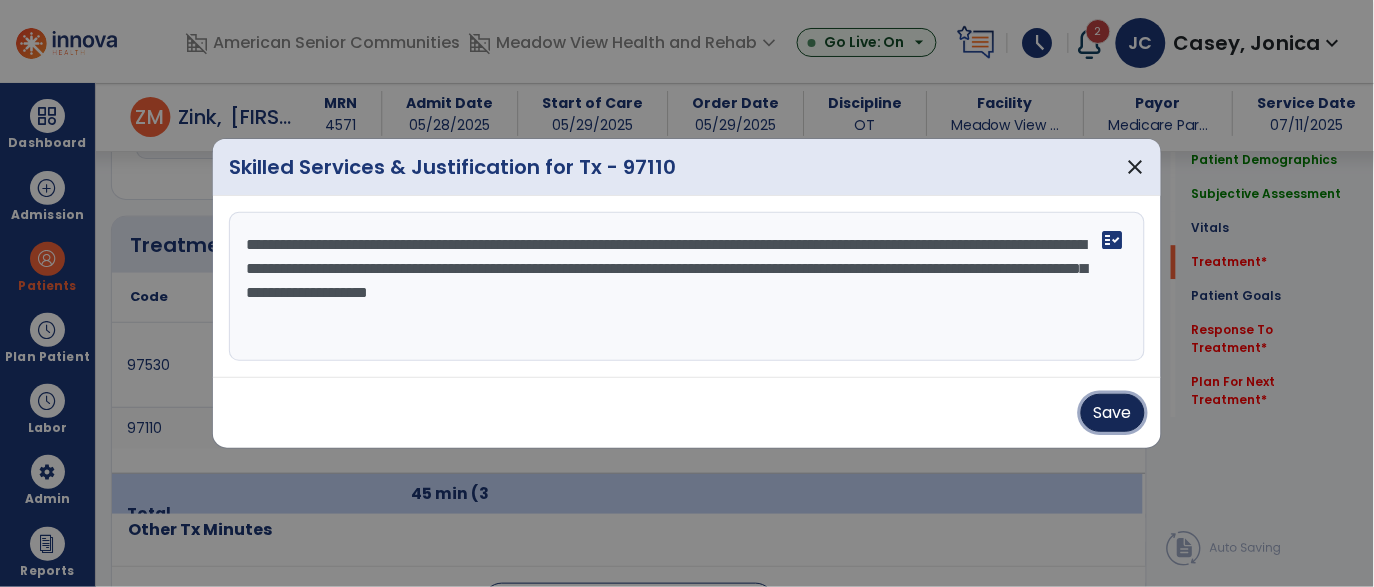 click on "Save" at bounding box center (1113, 413) 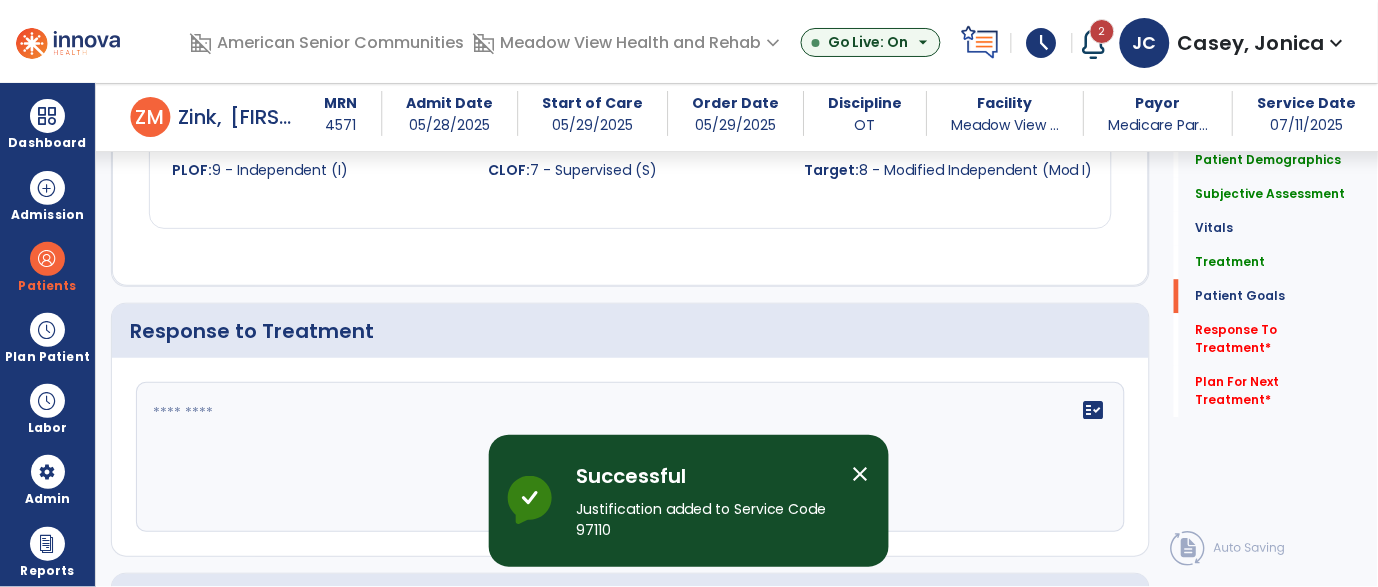 scroll, scrollTop: 2583, scrollLeft: 0, axis: vertical 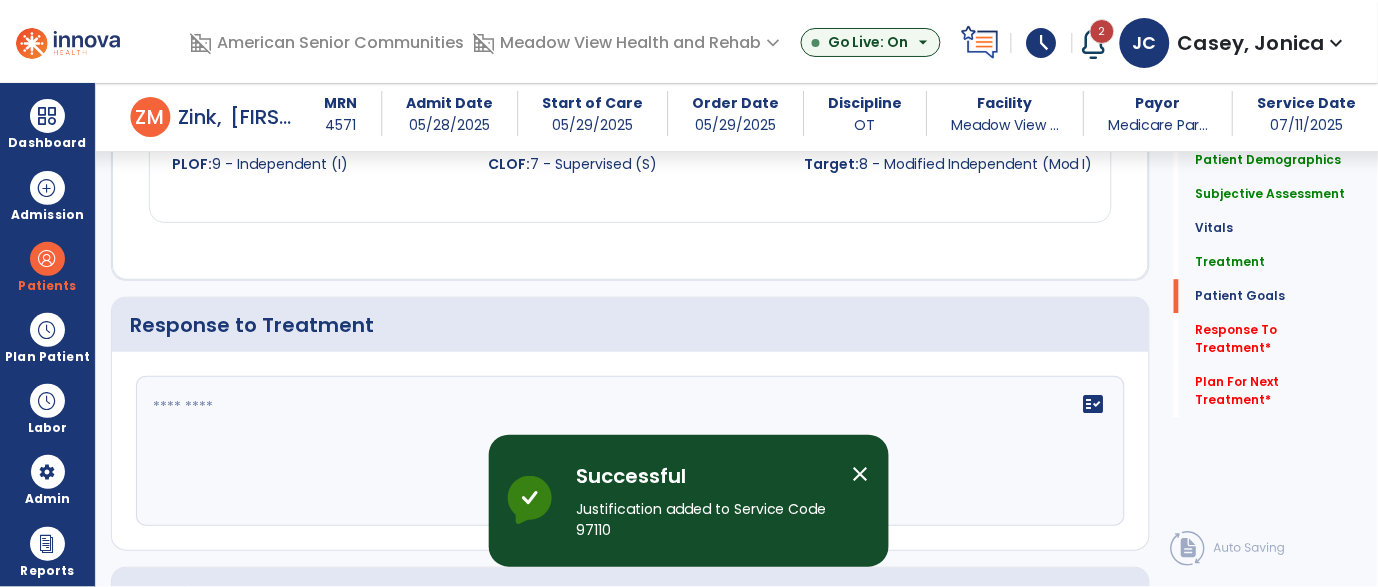 click 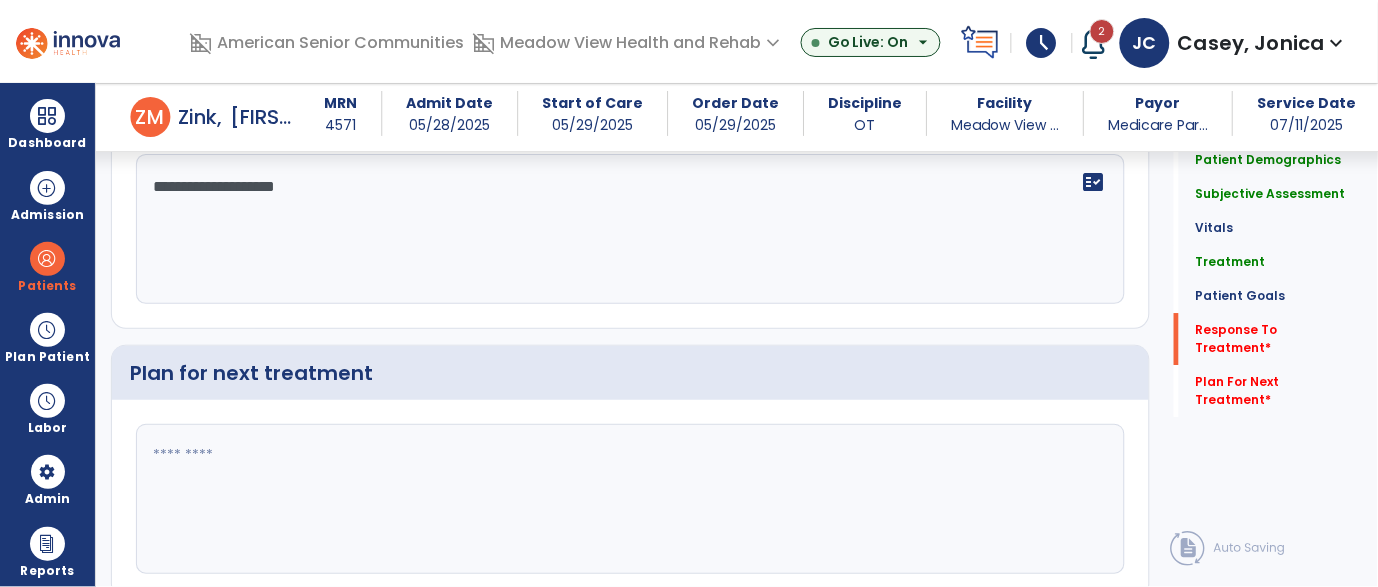scroll, scrollTop: 2846, scrollLeft: 0, axis: vertical 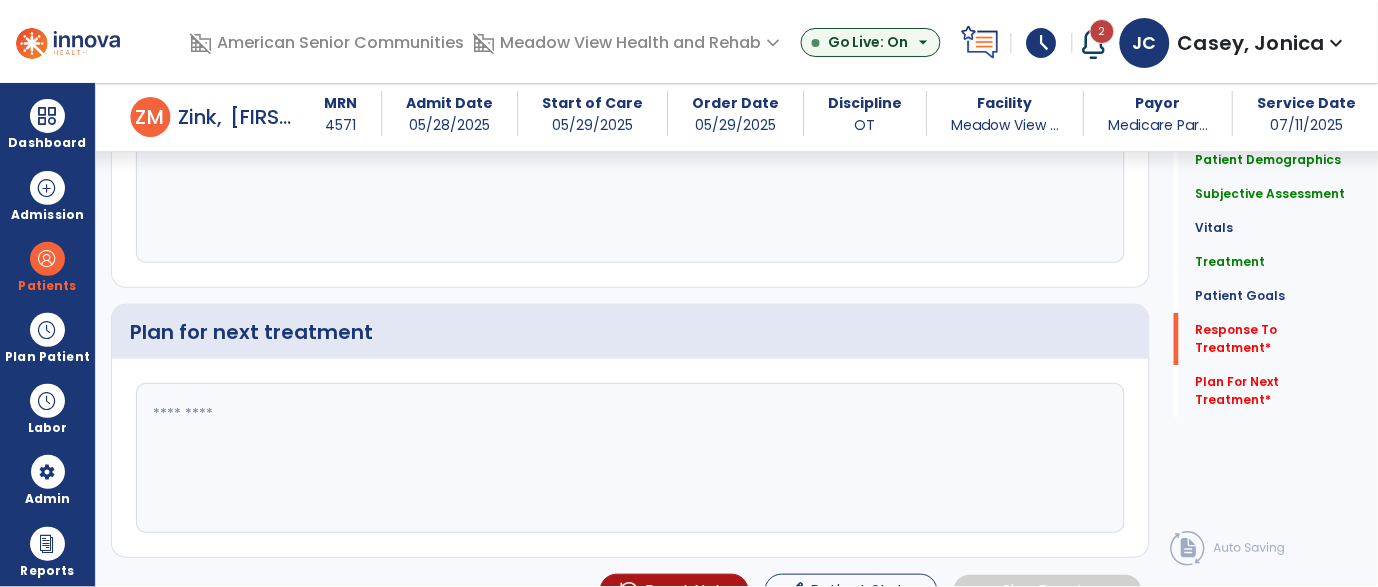 type on "**********" 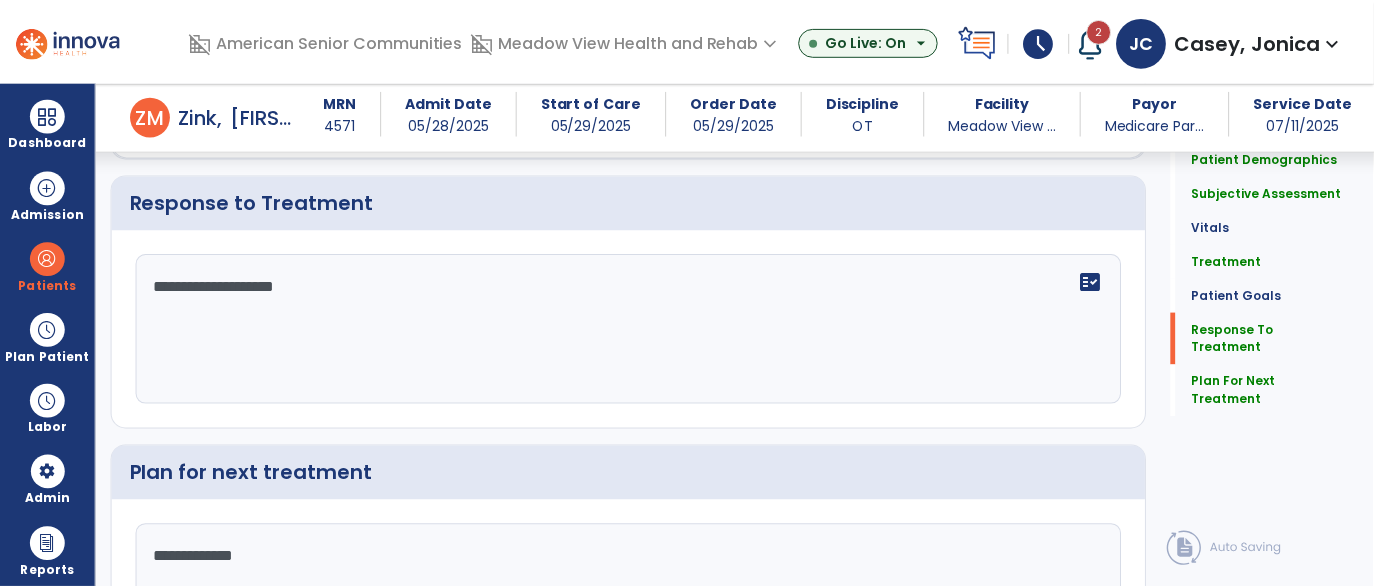 scroll, scrollTop: 2881, scrollLeft: 0, axis: vertical 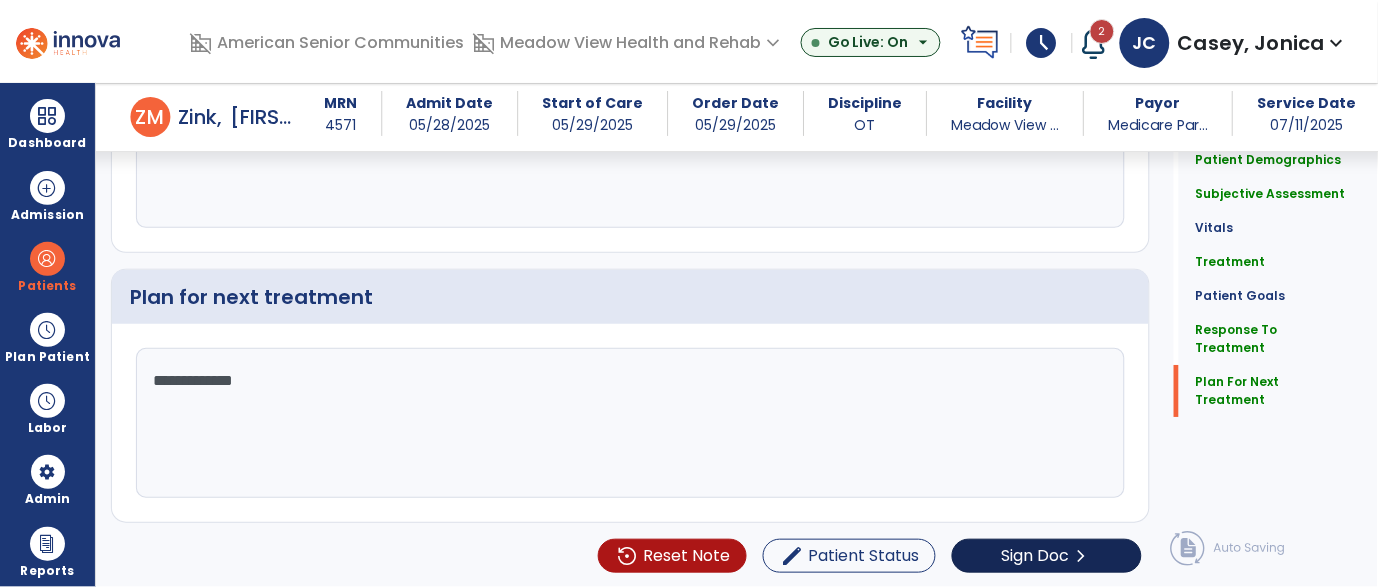 type on "**********" 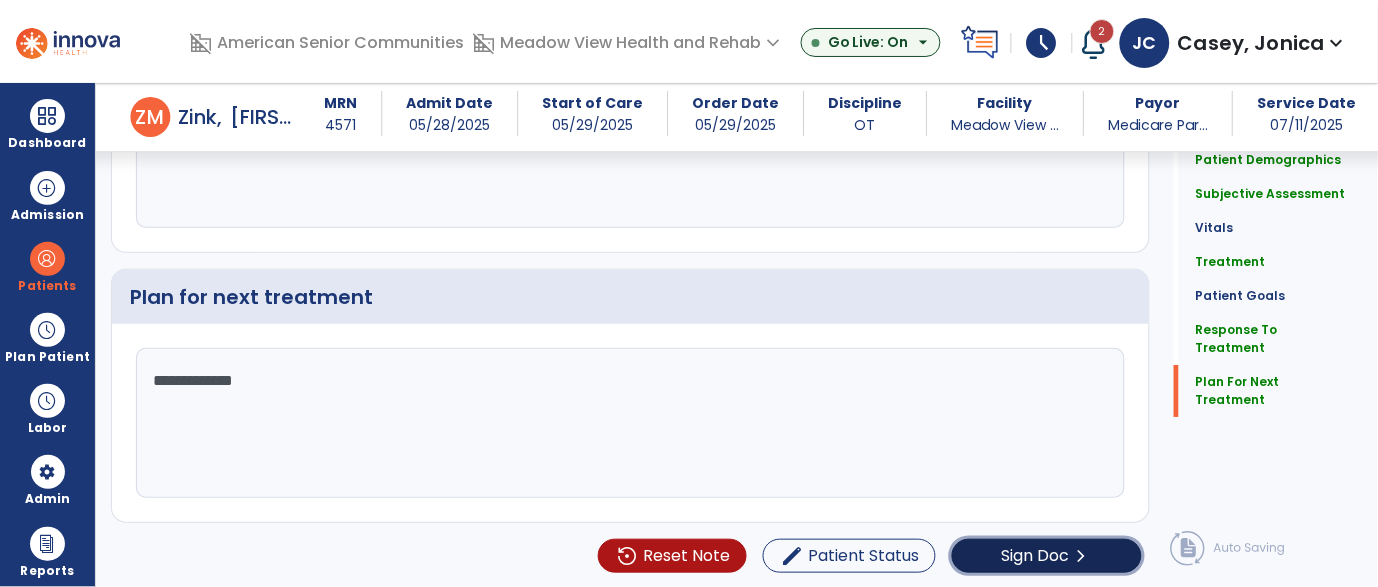 click on "Sign Doc" 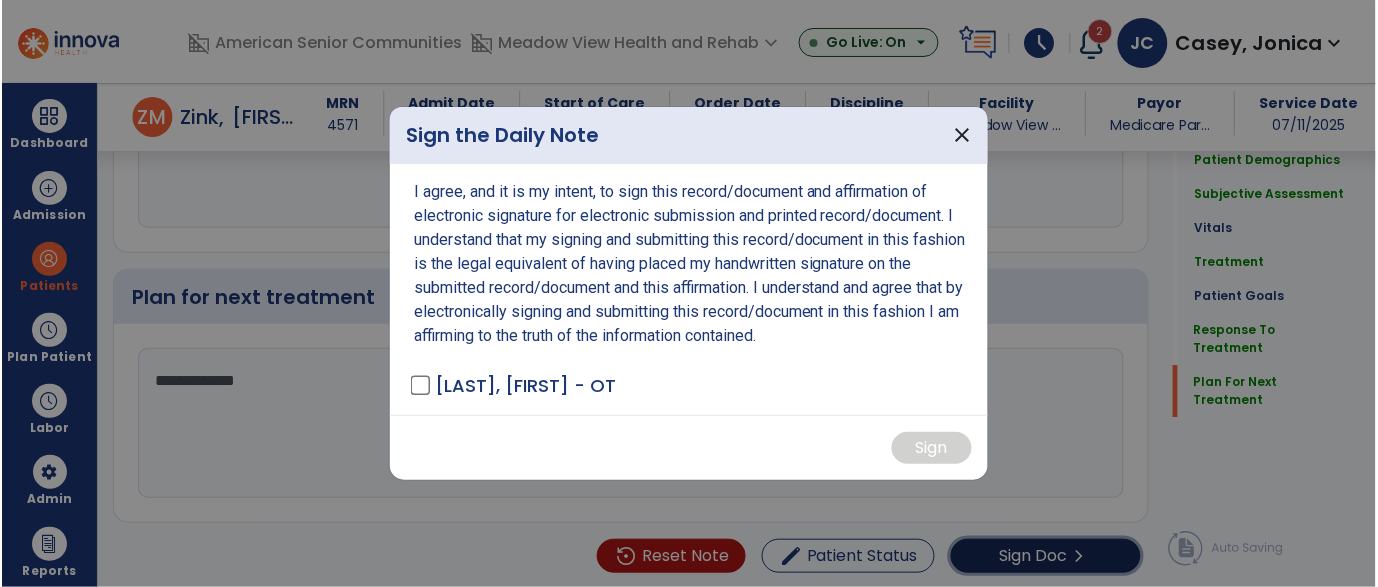 scroll, scrollTop: 2881, scrollLeft: 0, axis: vertical 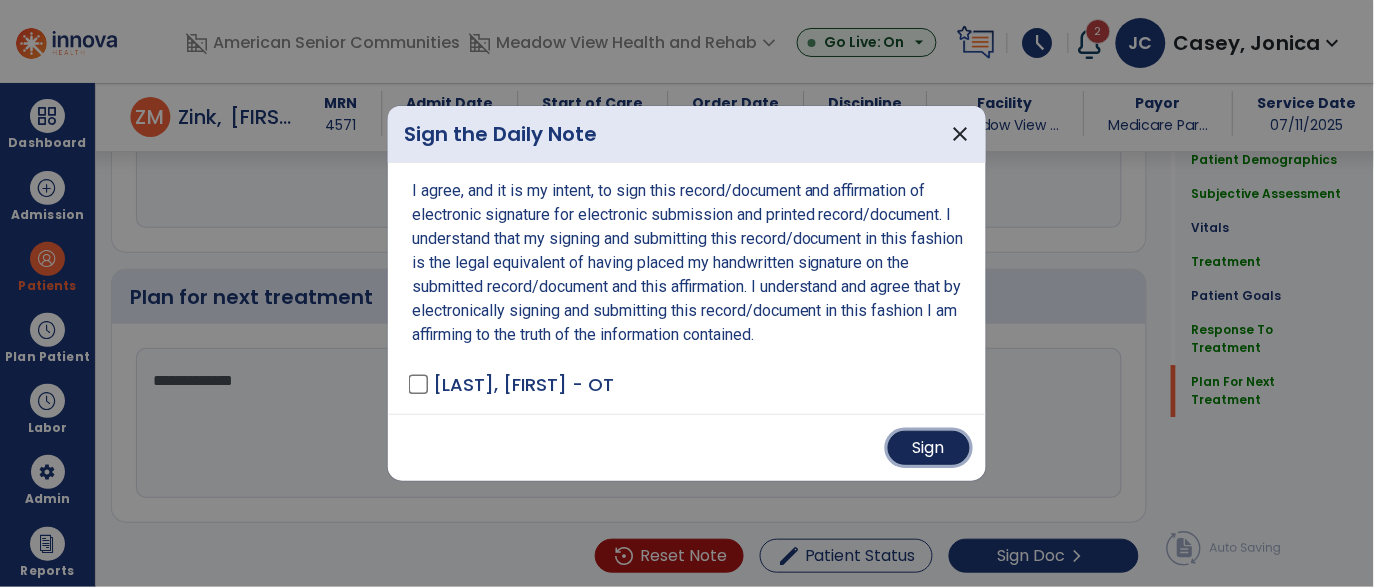 click on "Sign" at bounding box center (929, 448) 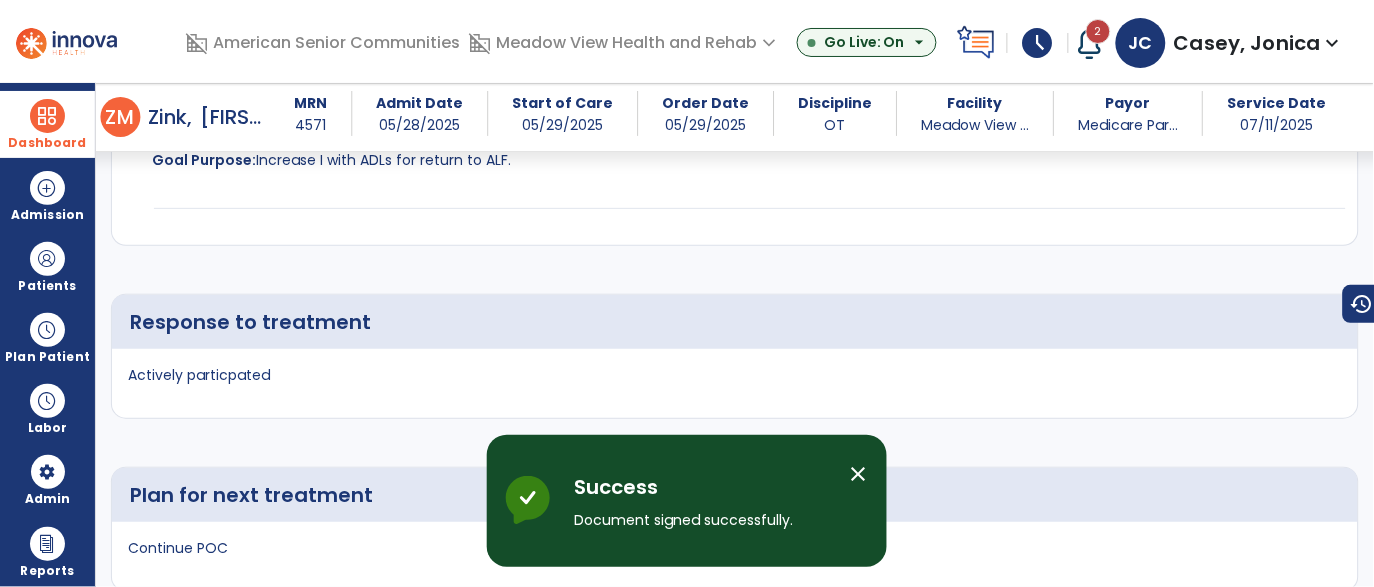 click at bounding box center [47, 116] 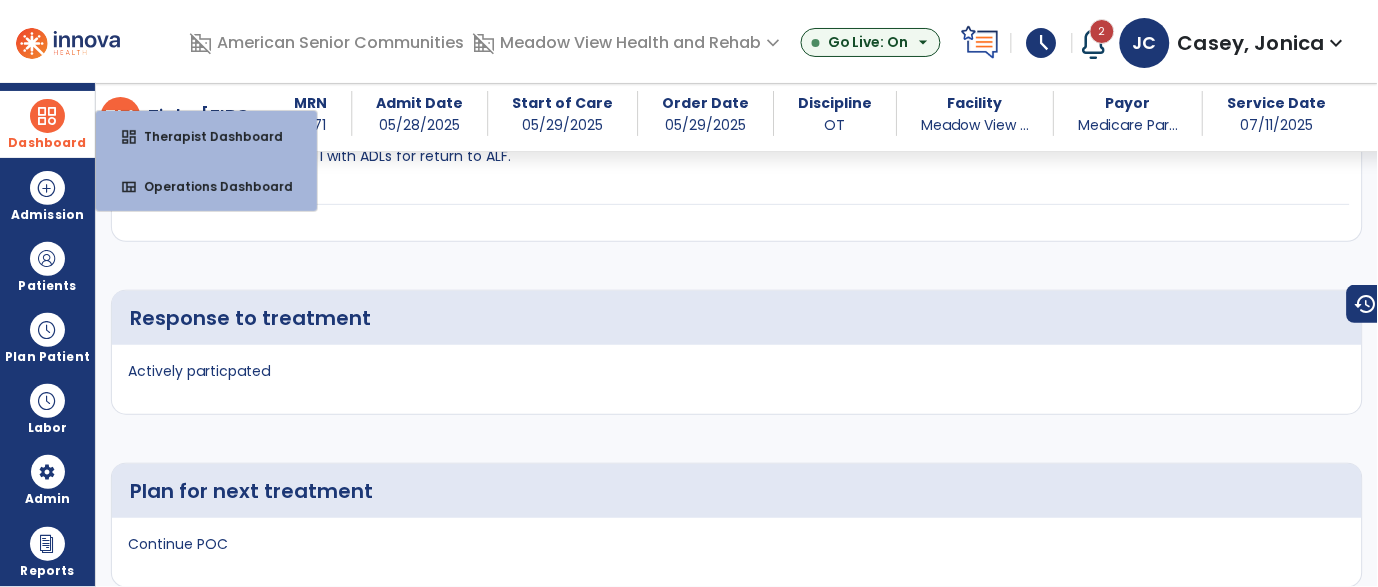 scroll, scrollTop: 3505, scrollLeft: 0, axis: vertical 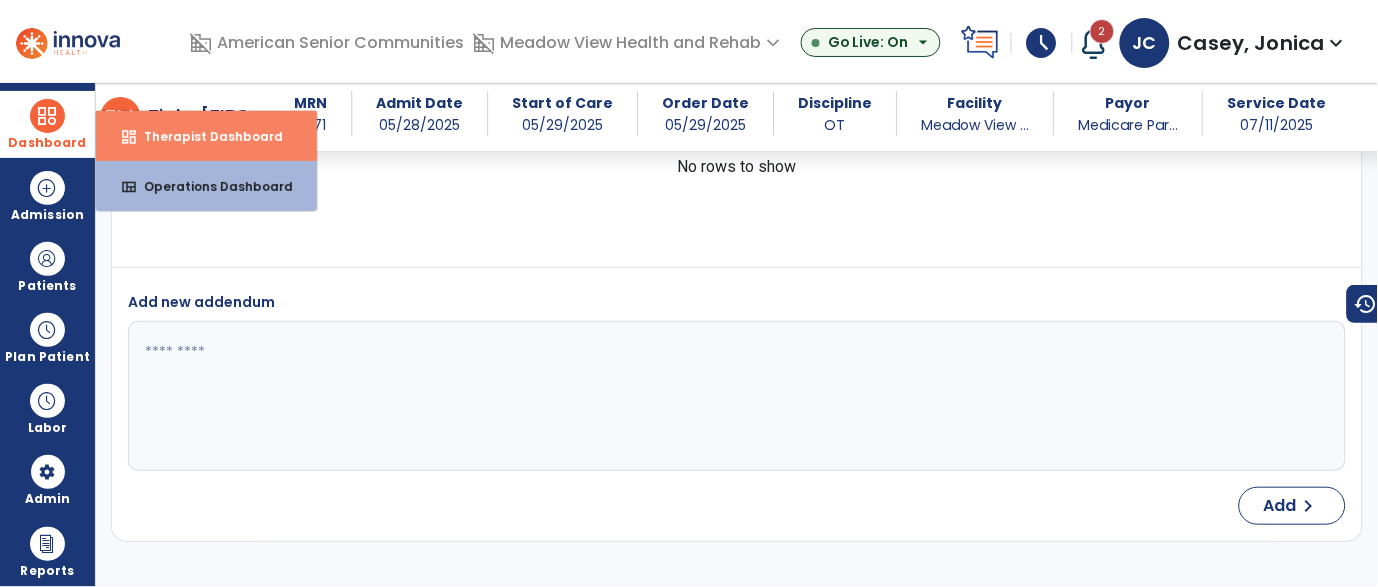 click on "dashboard  Therapist Dashboard" at bounding box center (206, 136) 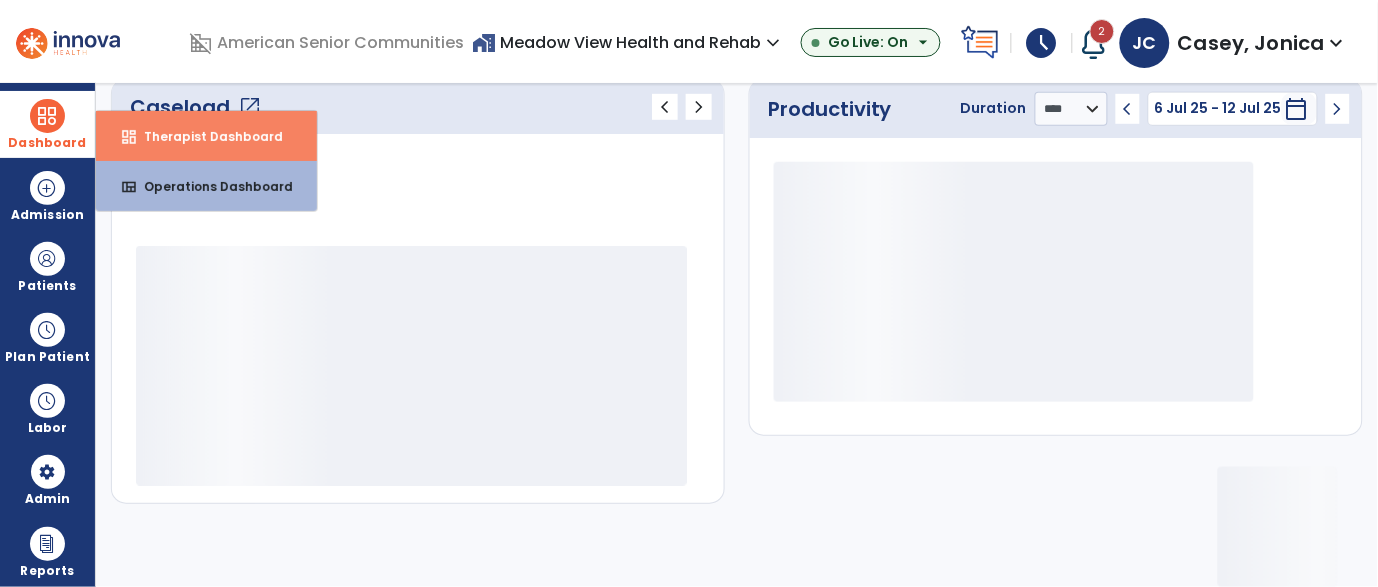 scroll, scrollTop: 288, scrollLeft: 0, axis: vertical 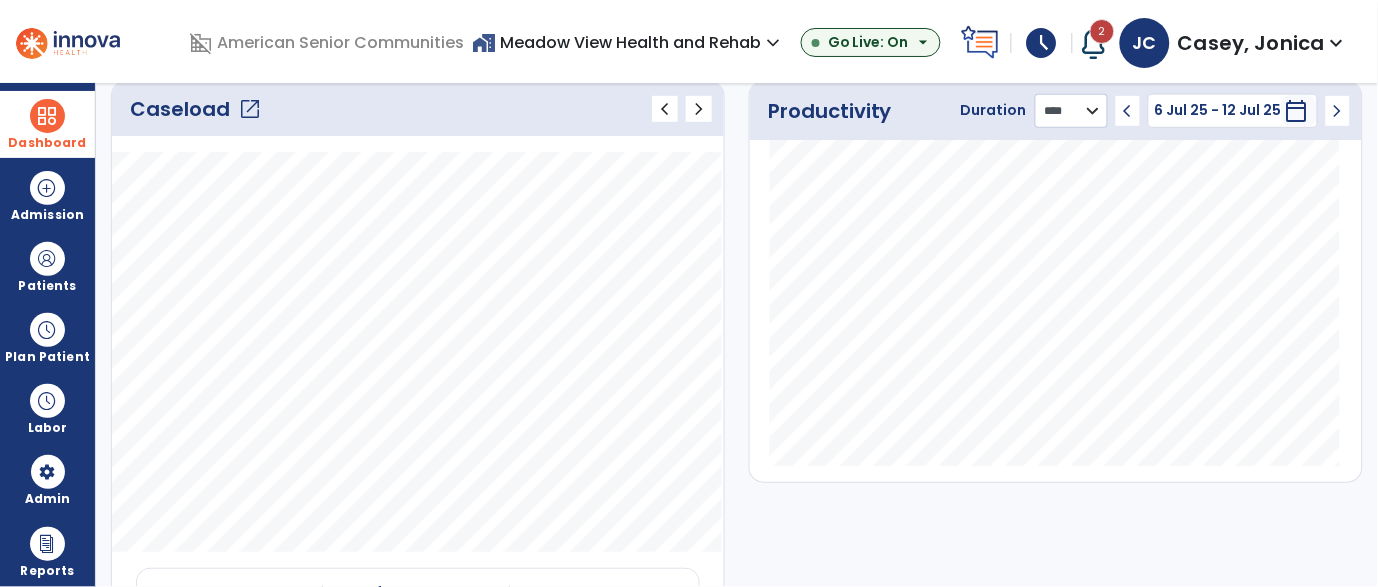 click on "******** **** ***" 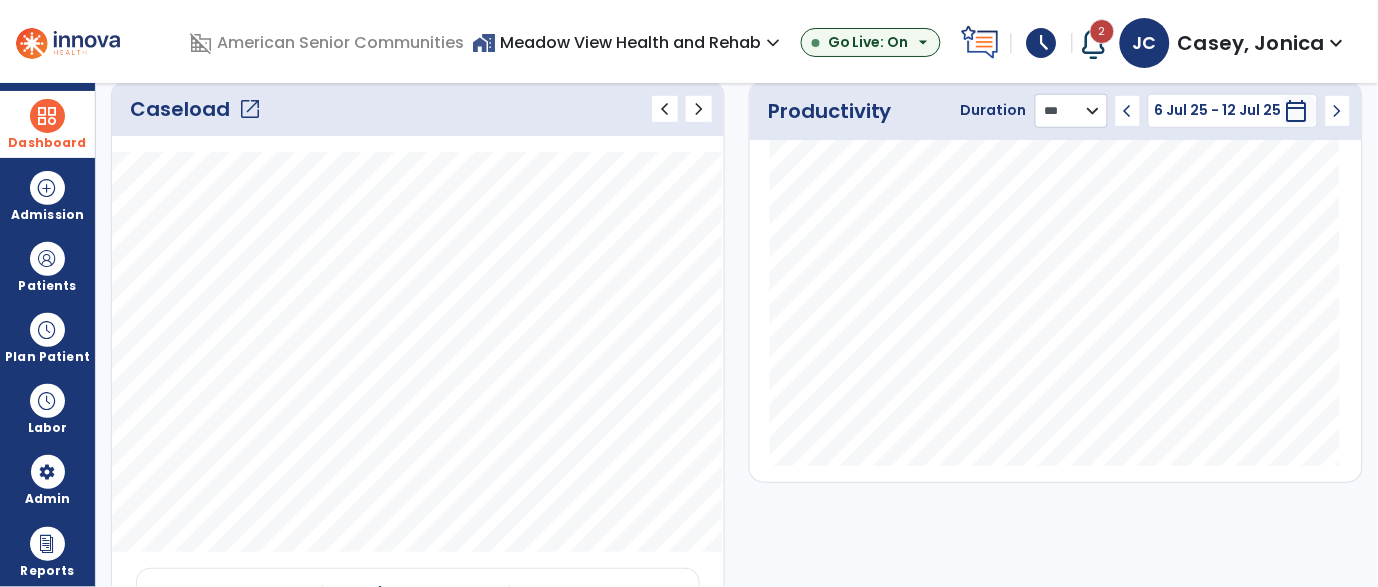 click on "******** **** ***" 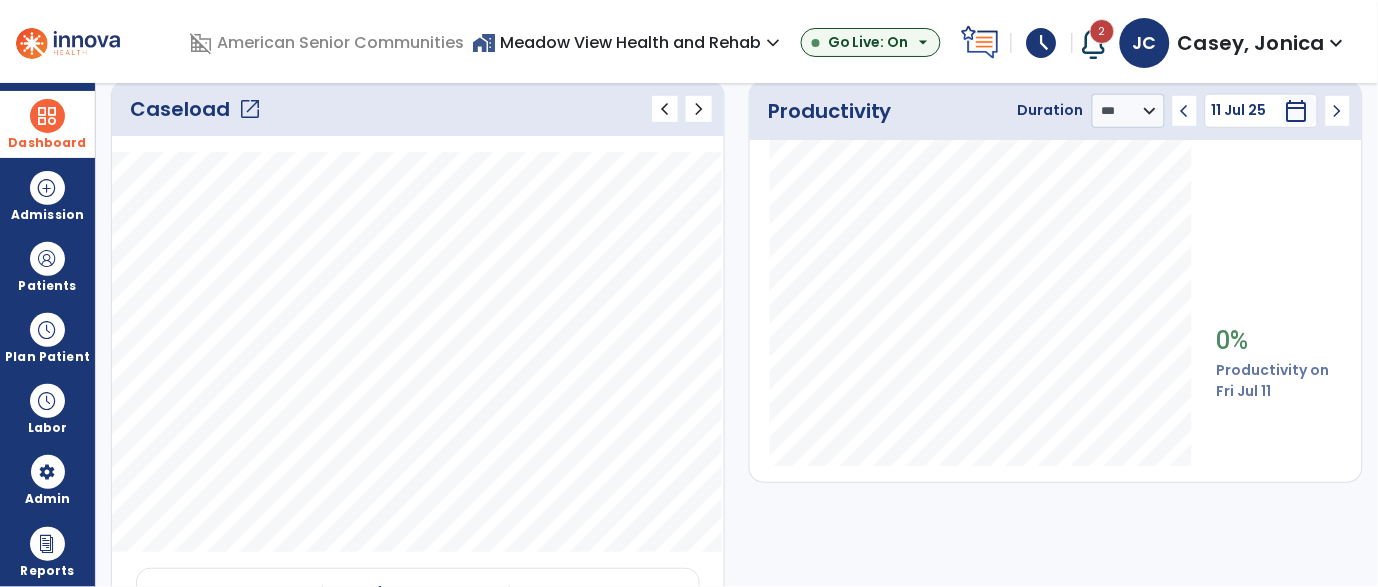 click on "chevron_left" 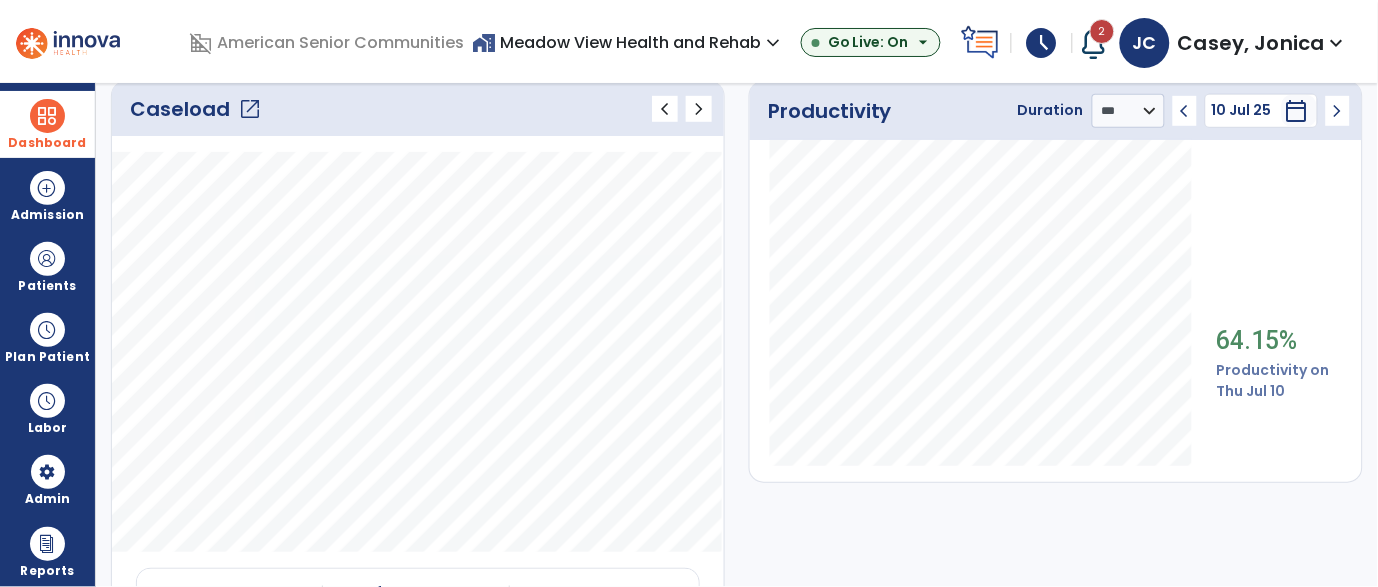 click on "chevron_left" 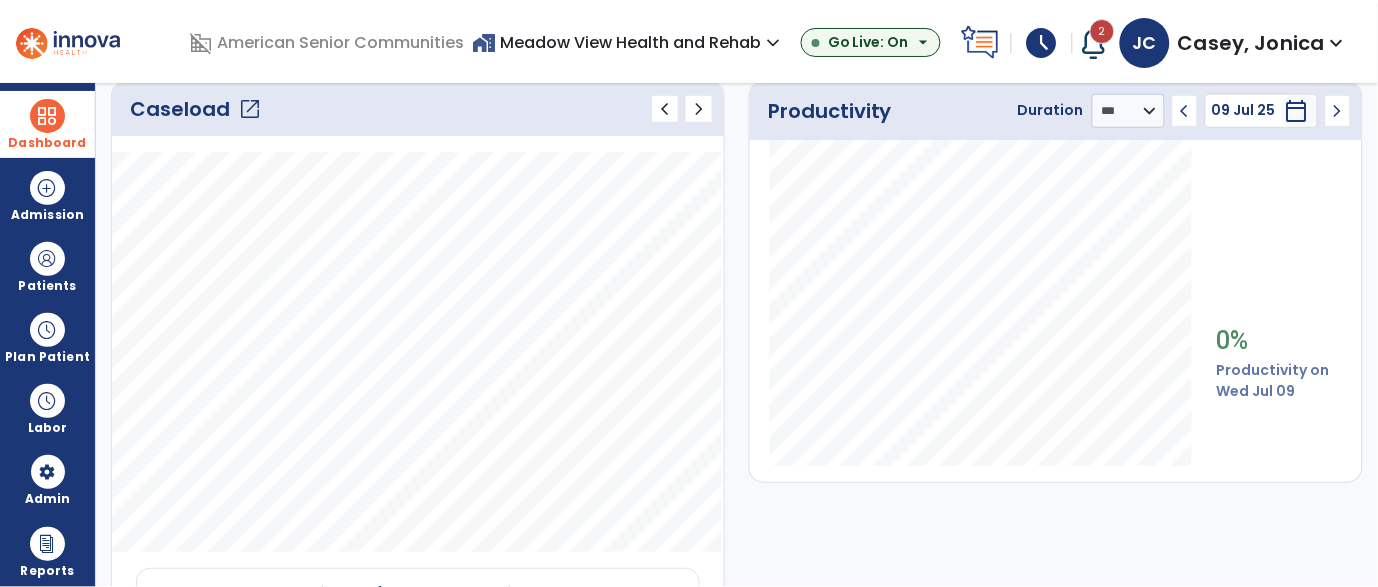 click on "open_in_new" 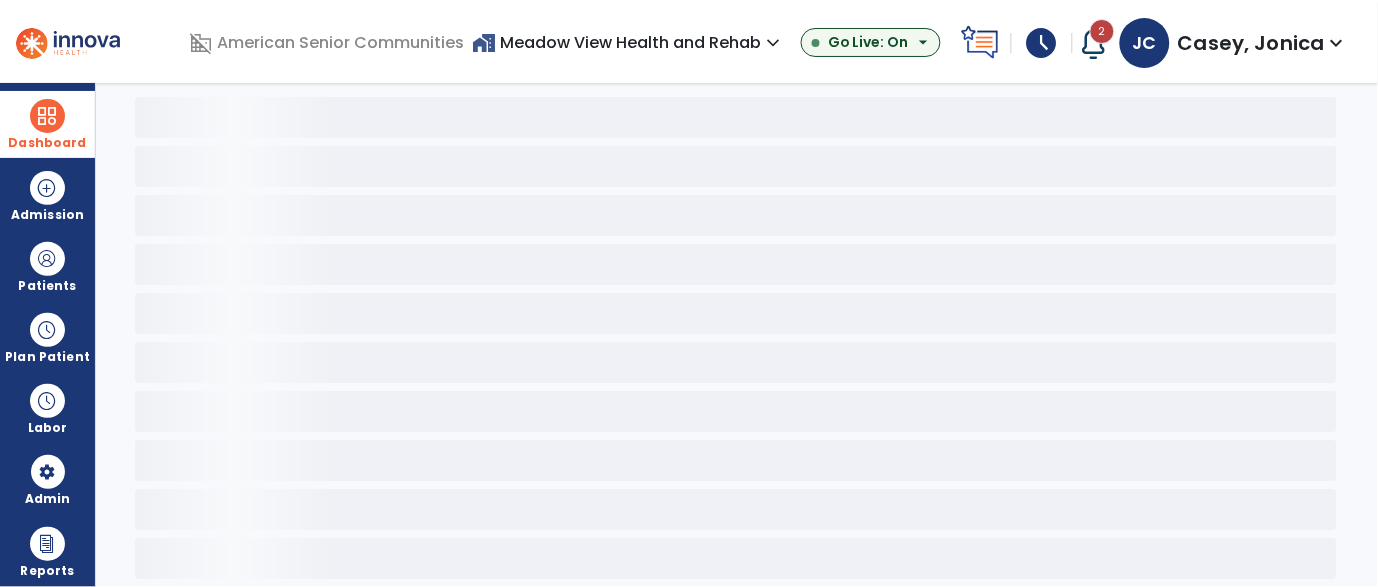 scroll, scrollTop: 87, scrollLeft: 0, axis: vertical 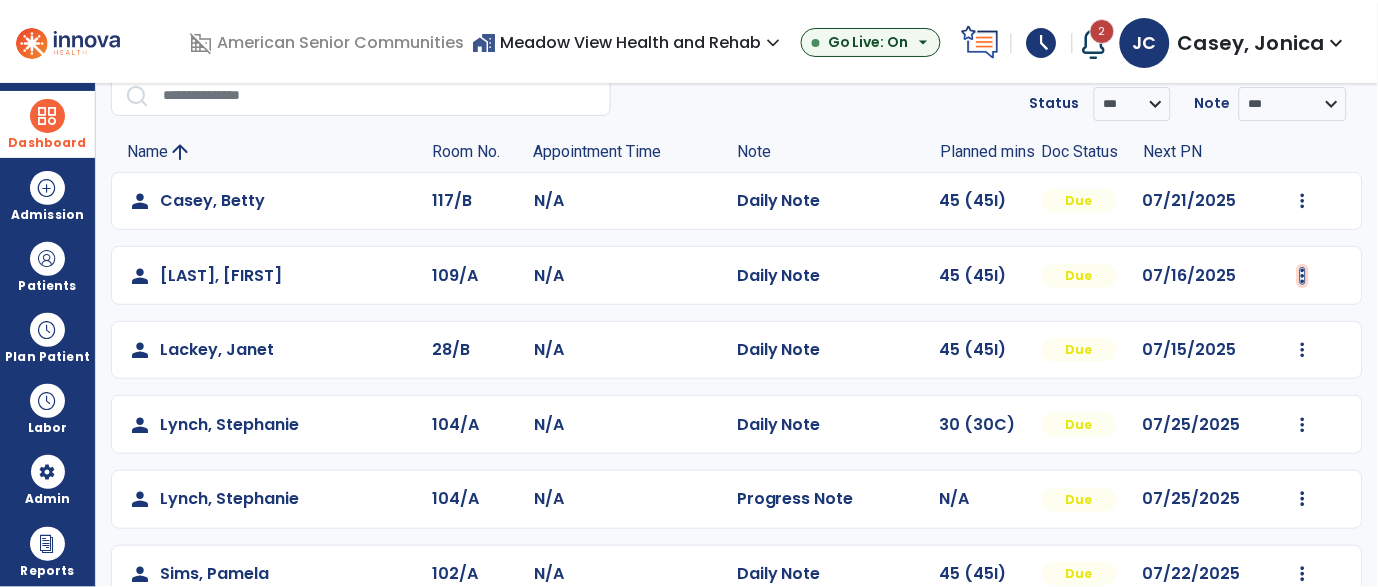 click at bounding box center [1303, 201] 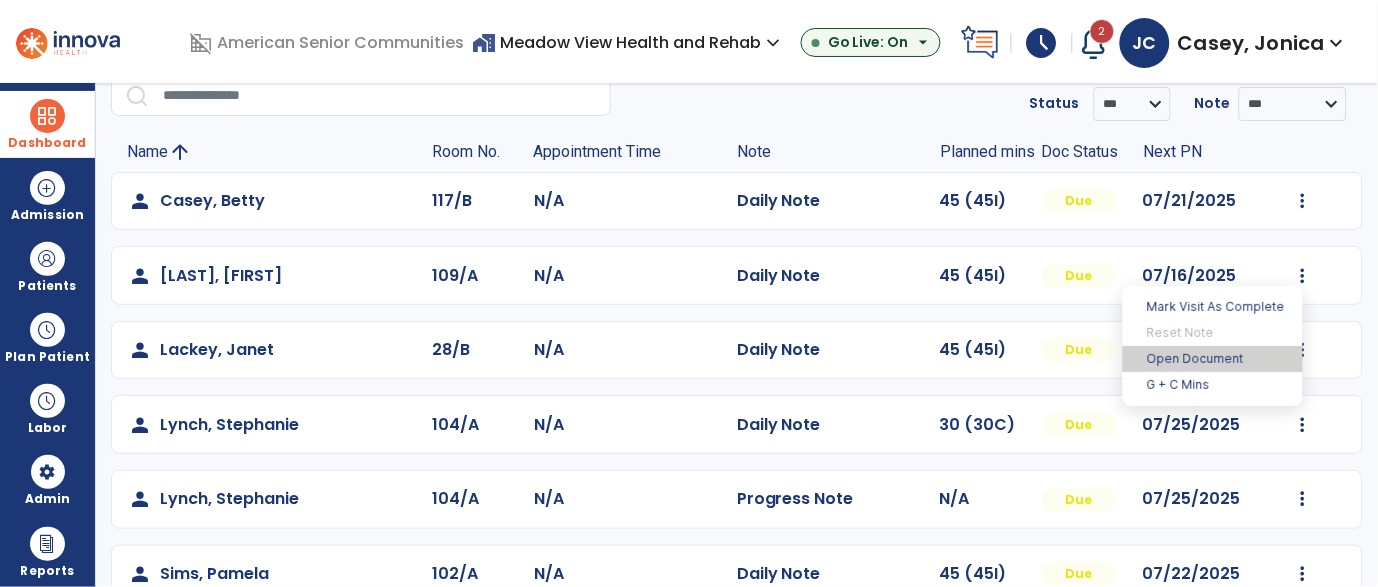click on "Open Document" at bounding box center (1213, 359) 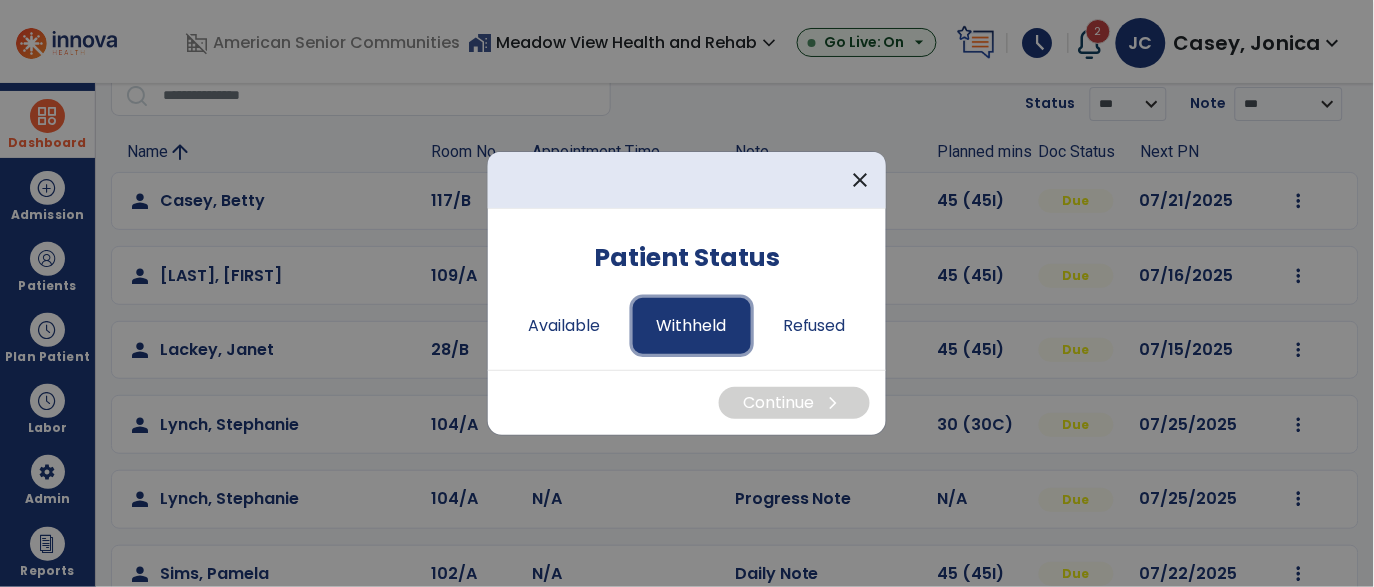 click on "Withheld" at bounding box center (692, 326) 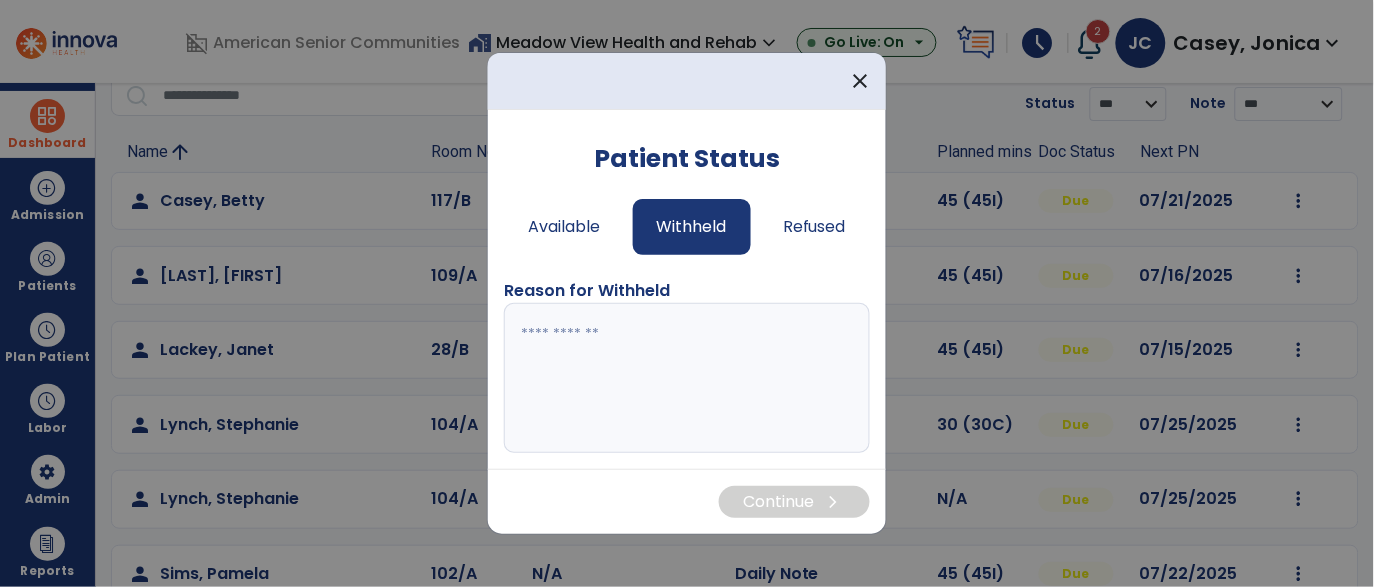 click at bounding box center [687, 378] 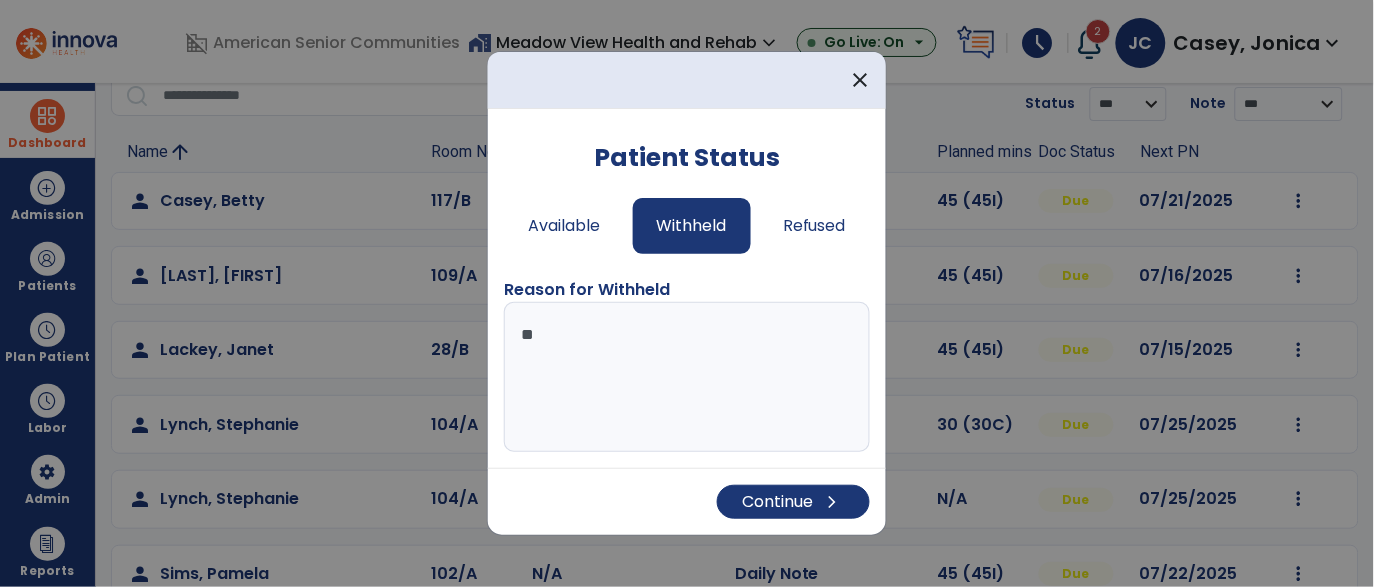 type on "*" 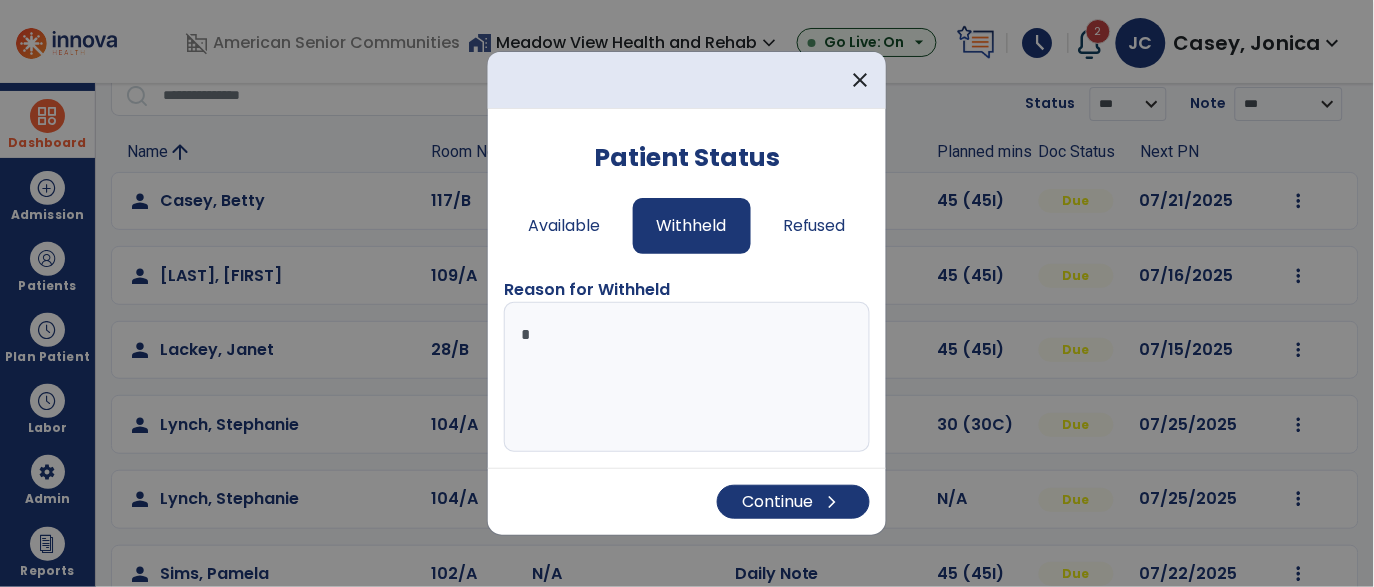 type 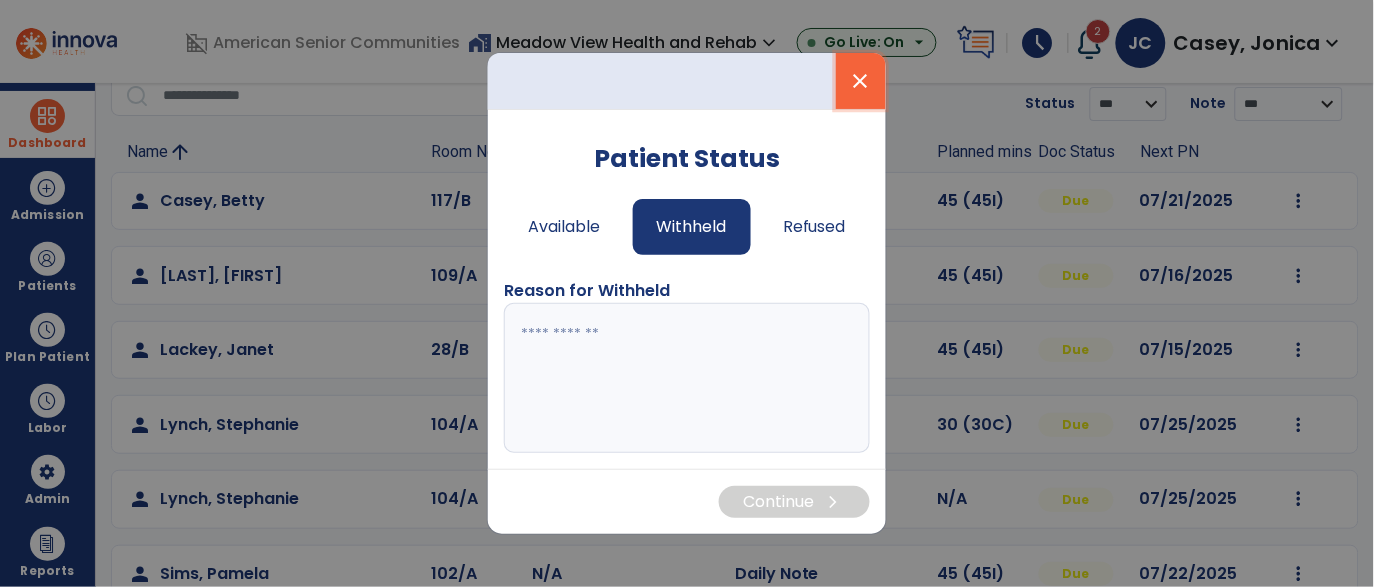 click on "close" at bounding box center (861, 81) 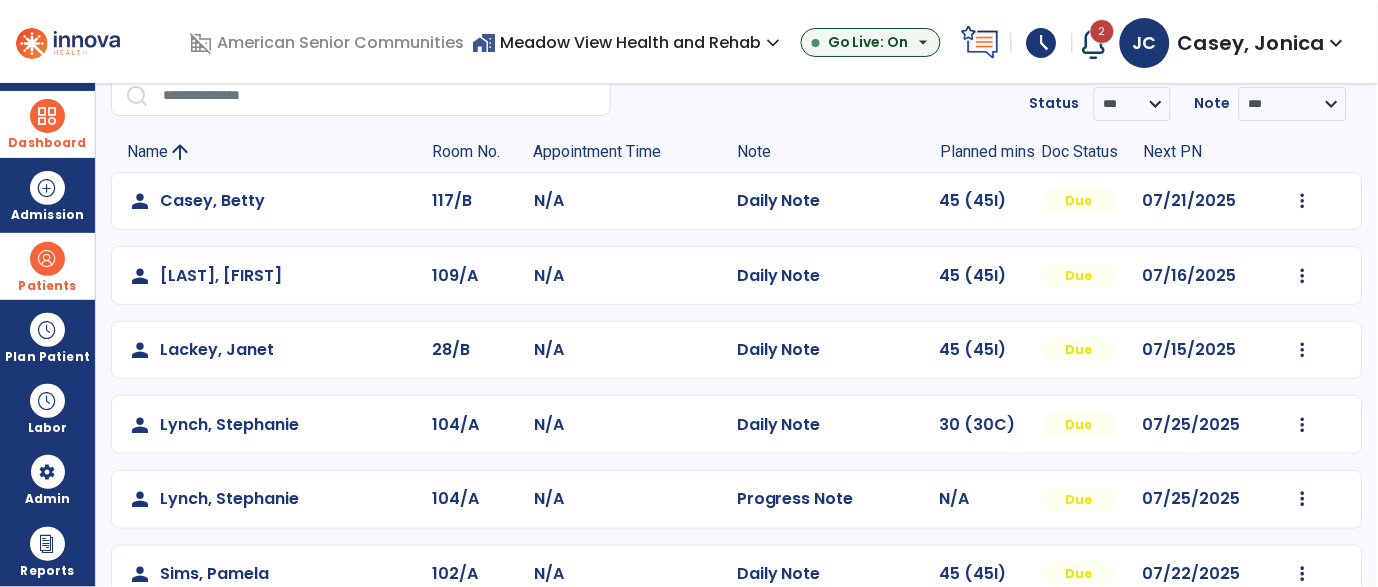 click on "Patients" at bounding box center (47, 266) 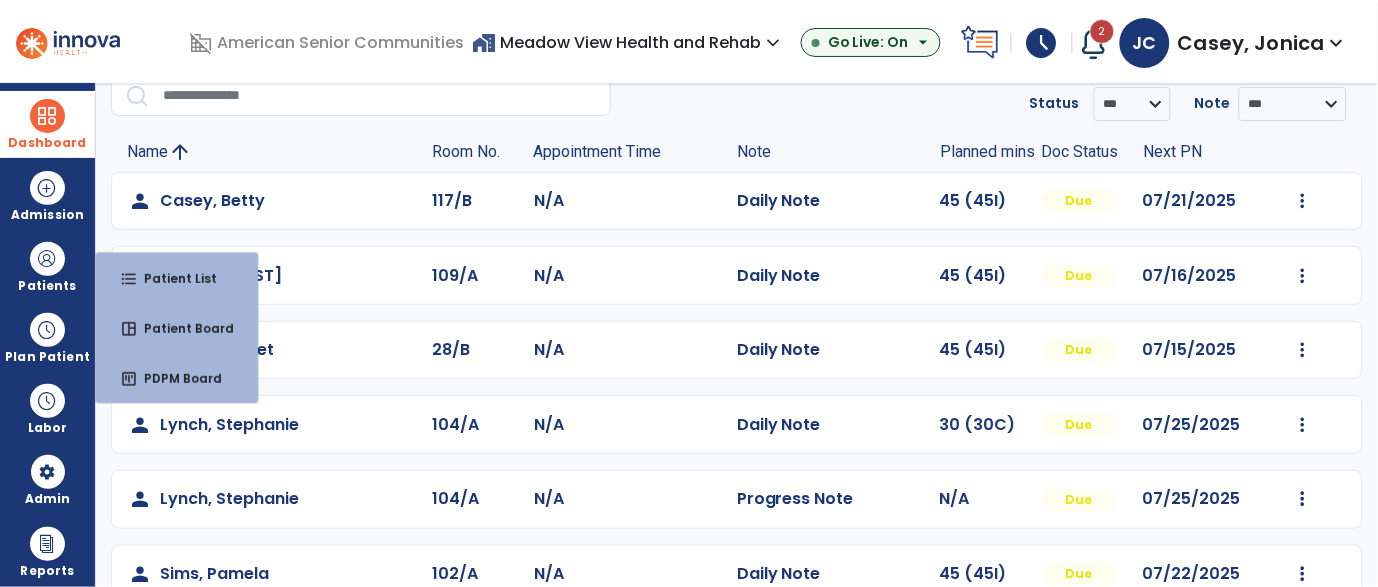 click on "Name arrow_upward" 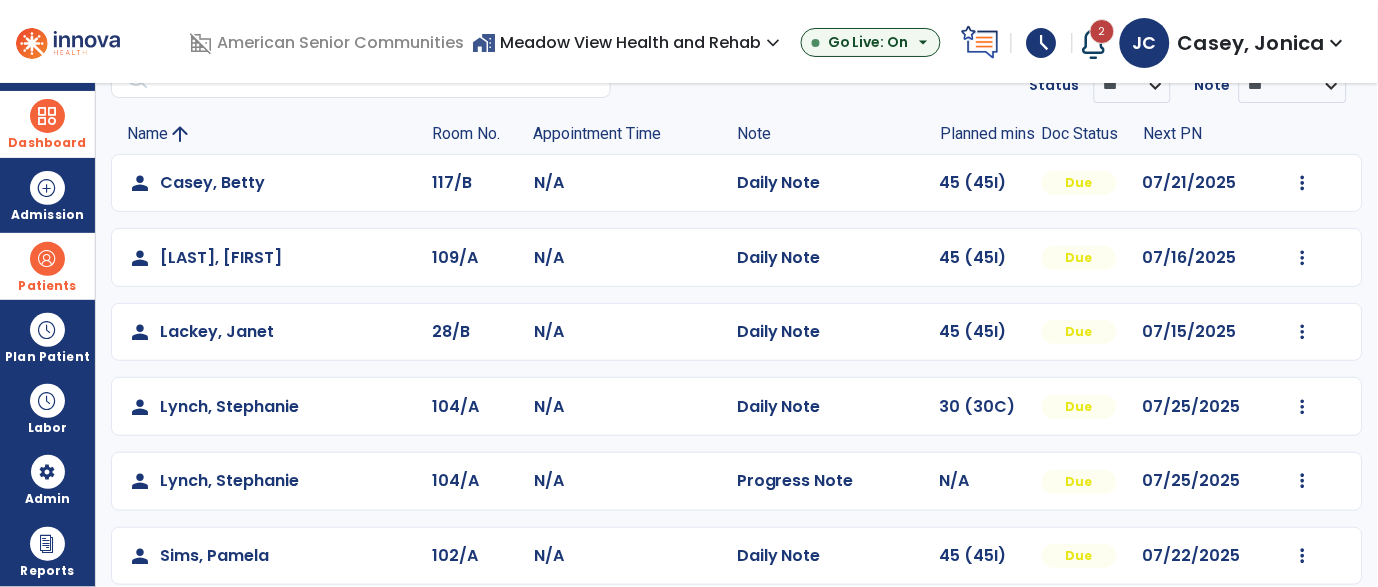 scroll, scrollTop: 104, scrollLeft: 0, axis: vertical 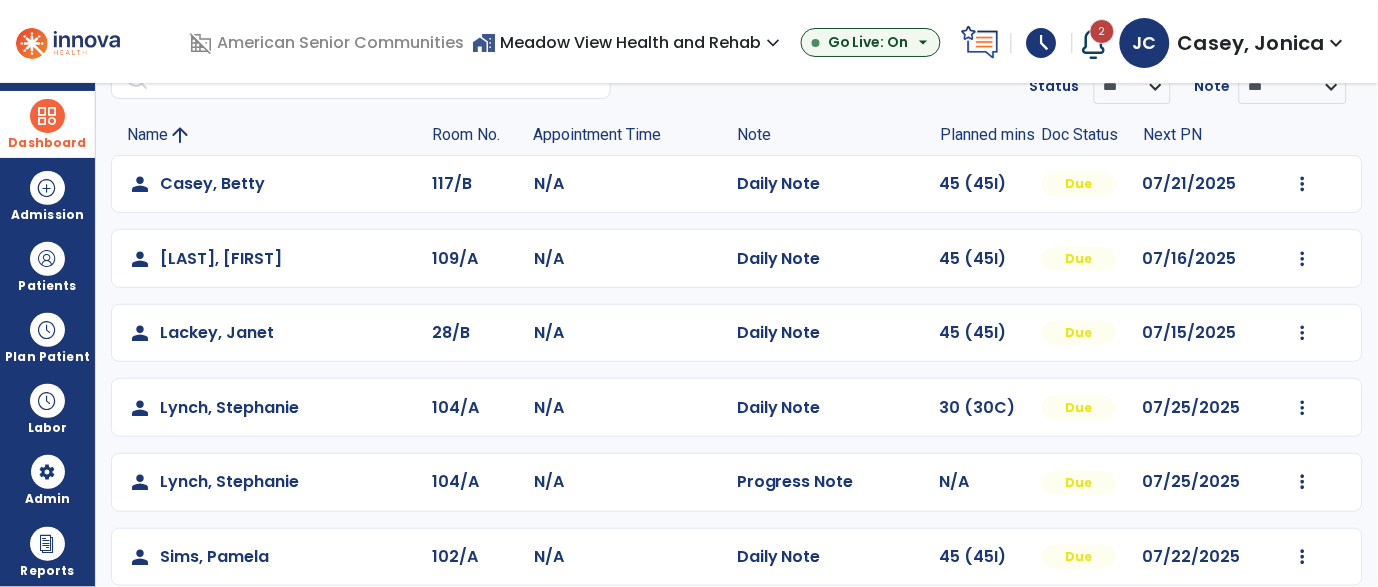 click on "Dashboard" at bounding box center [47, 143] 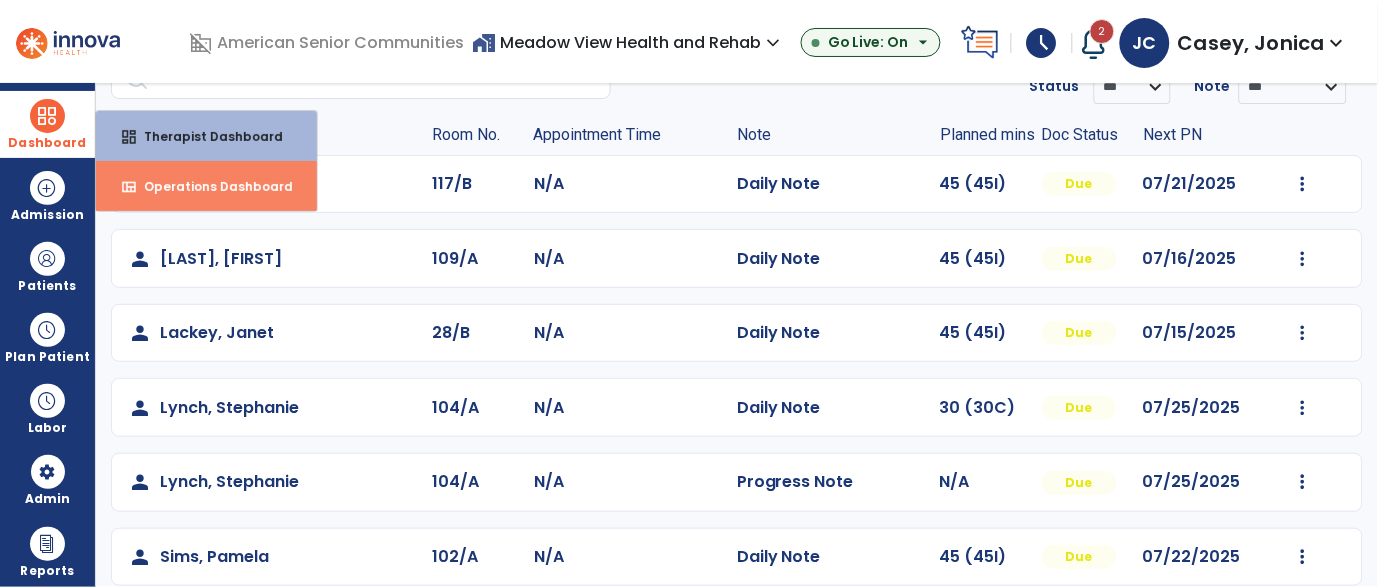click on "Operations Dashboard" at bounding box center [210, 186] 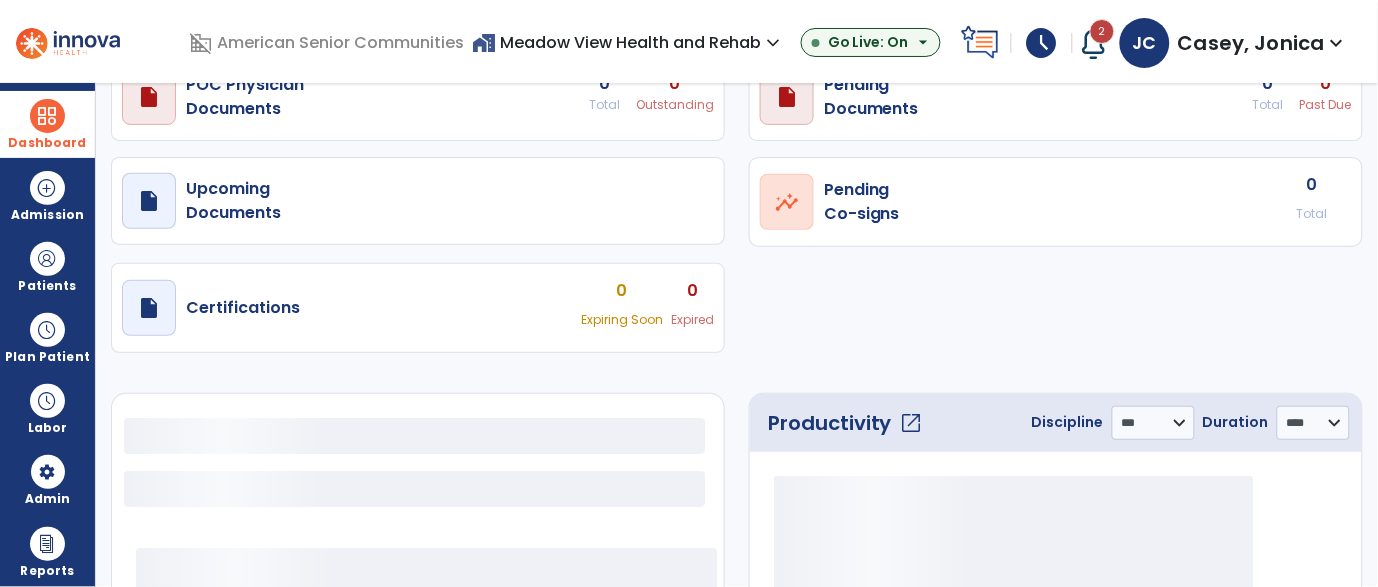 select on "***" 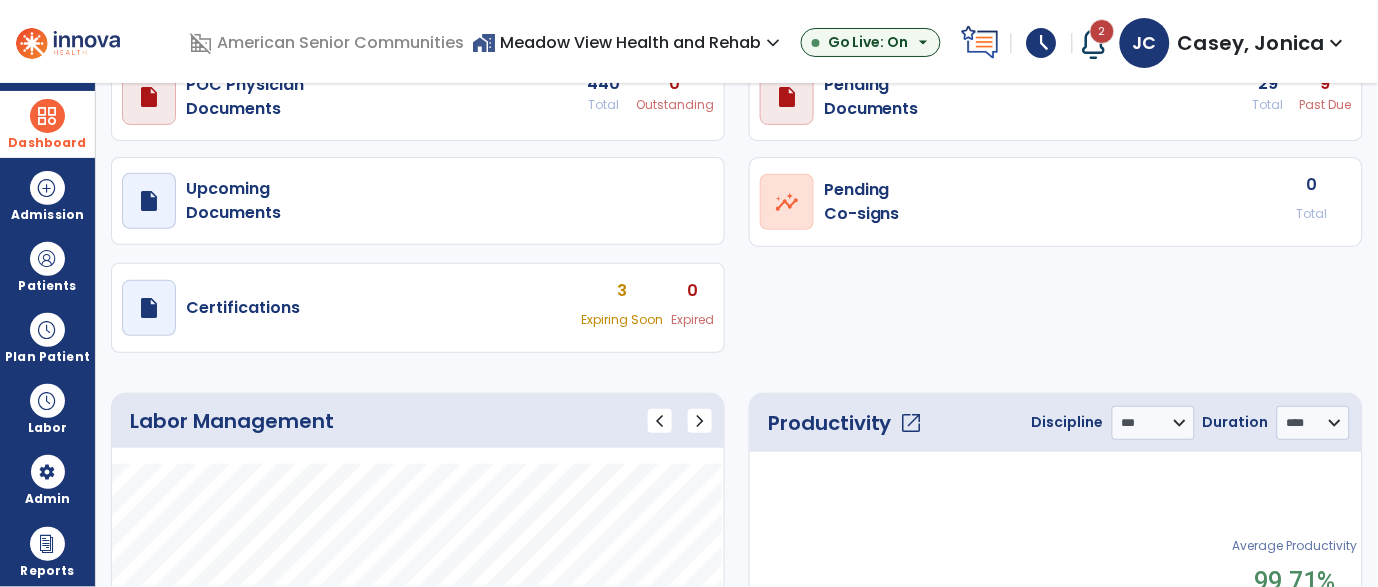 scroll, scrollTop: 0, scrollLeft: 0, axis: both 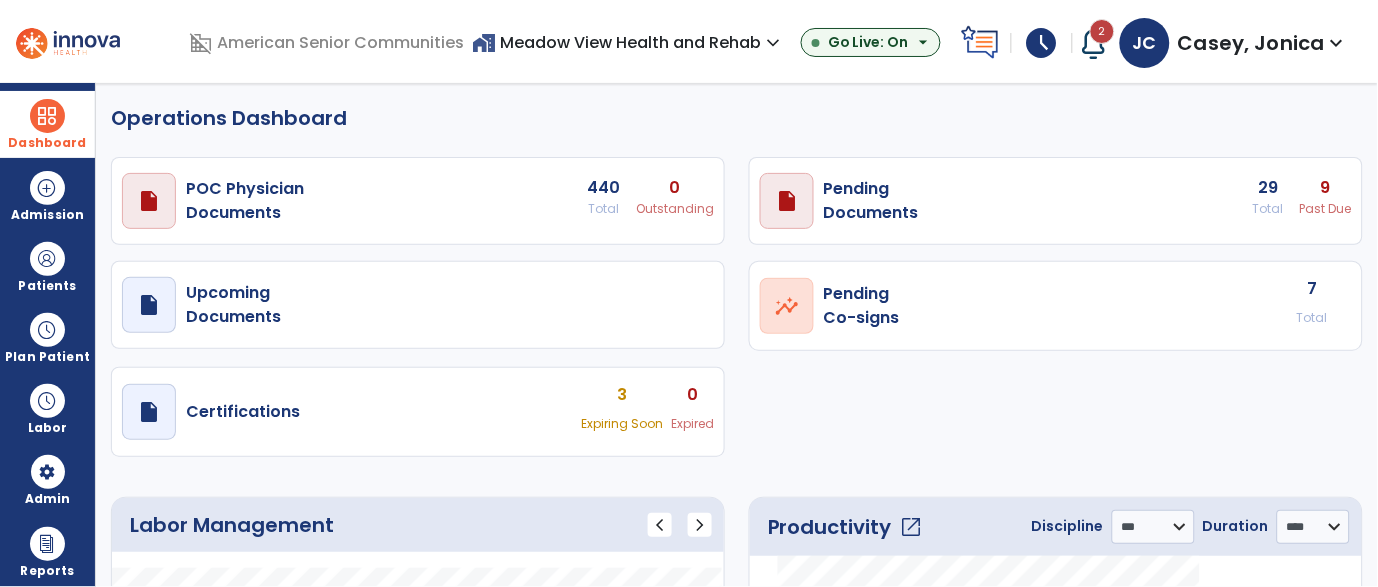 click on "draft   open_in_new  Pending   Documents 29 Total 9 Past Due" at bounding box center (418, 201) 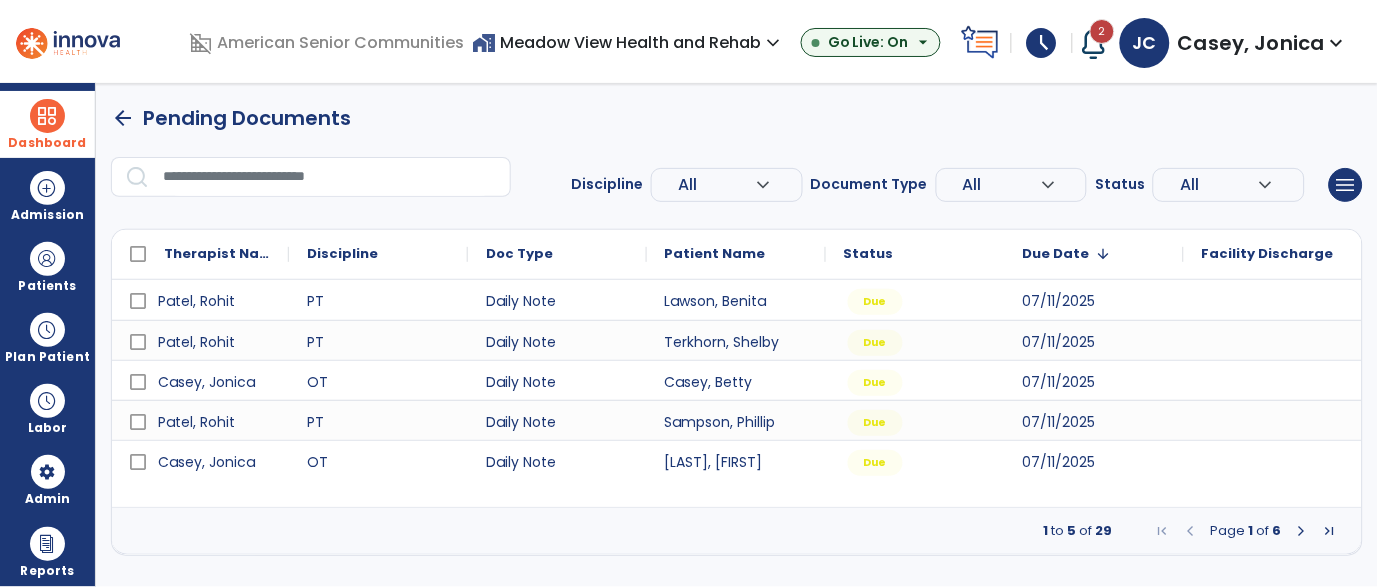 click at bounding box center (1302, 531) 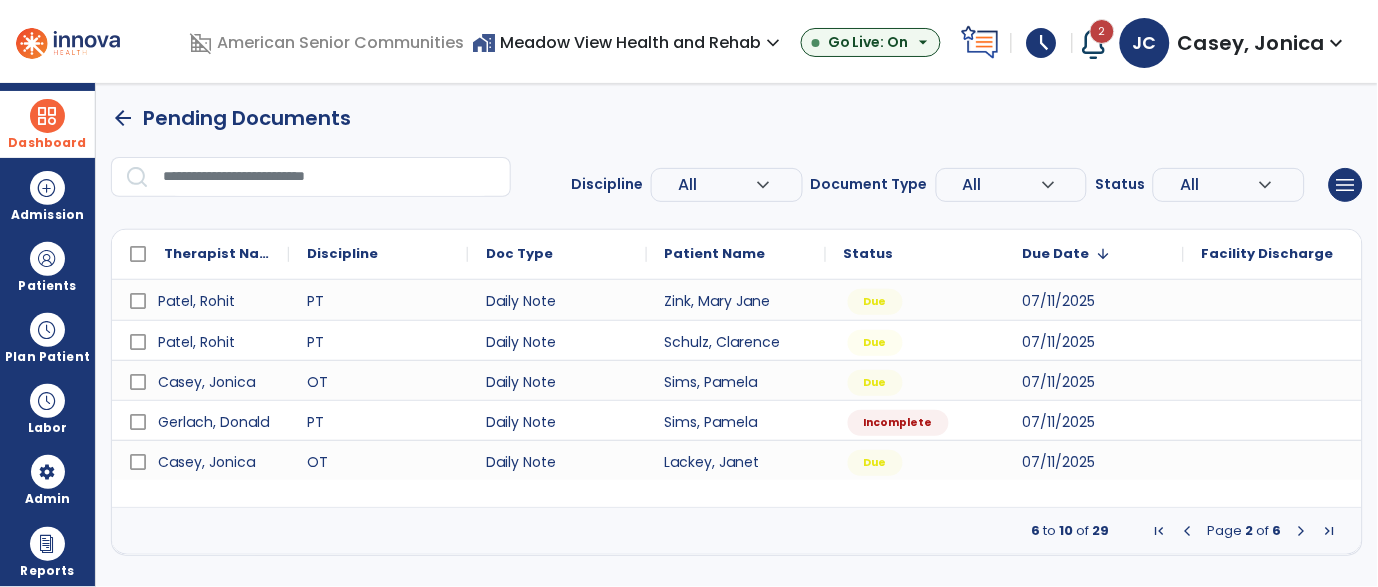 click at bounding box center (1302, 531) 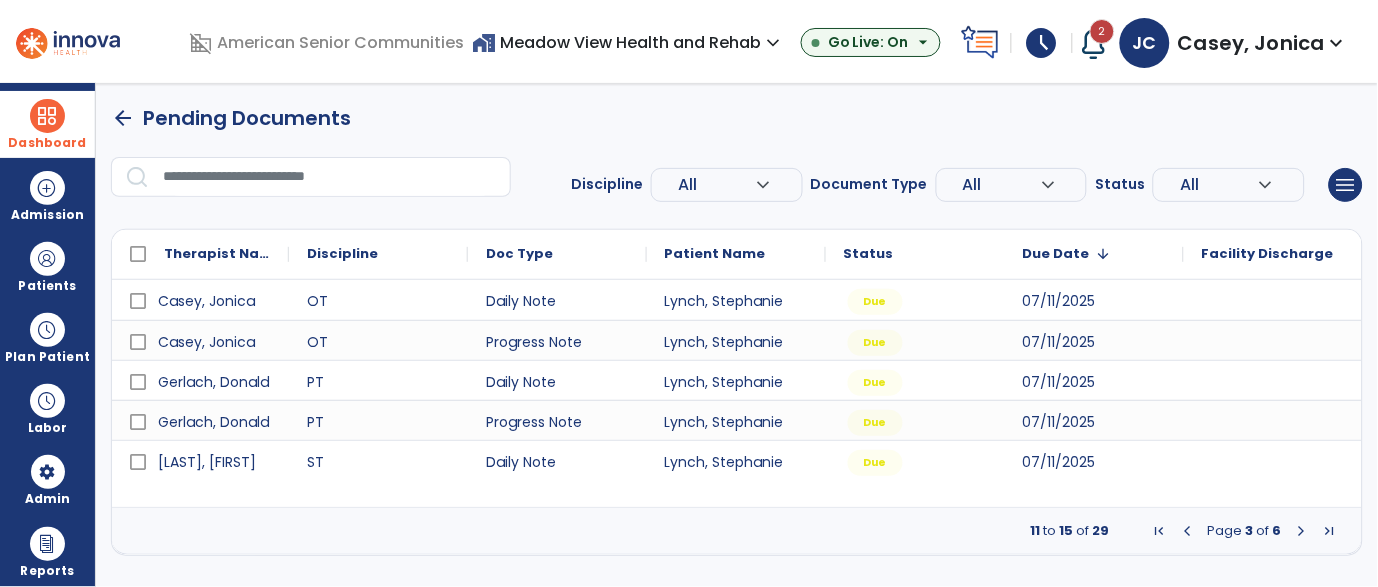 click at bounding box center (1302, 531) 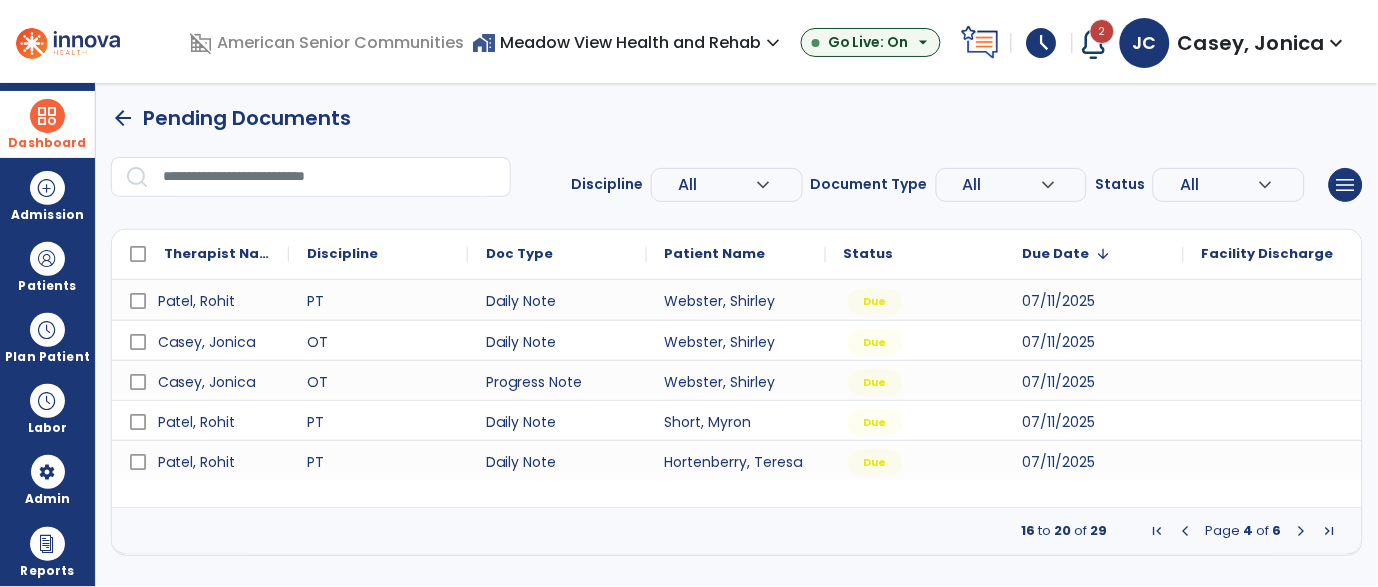 click at bounding box center (1302, 531) 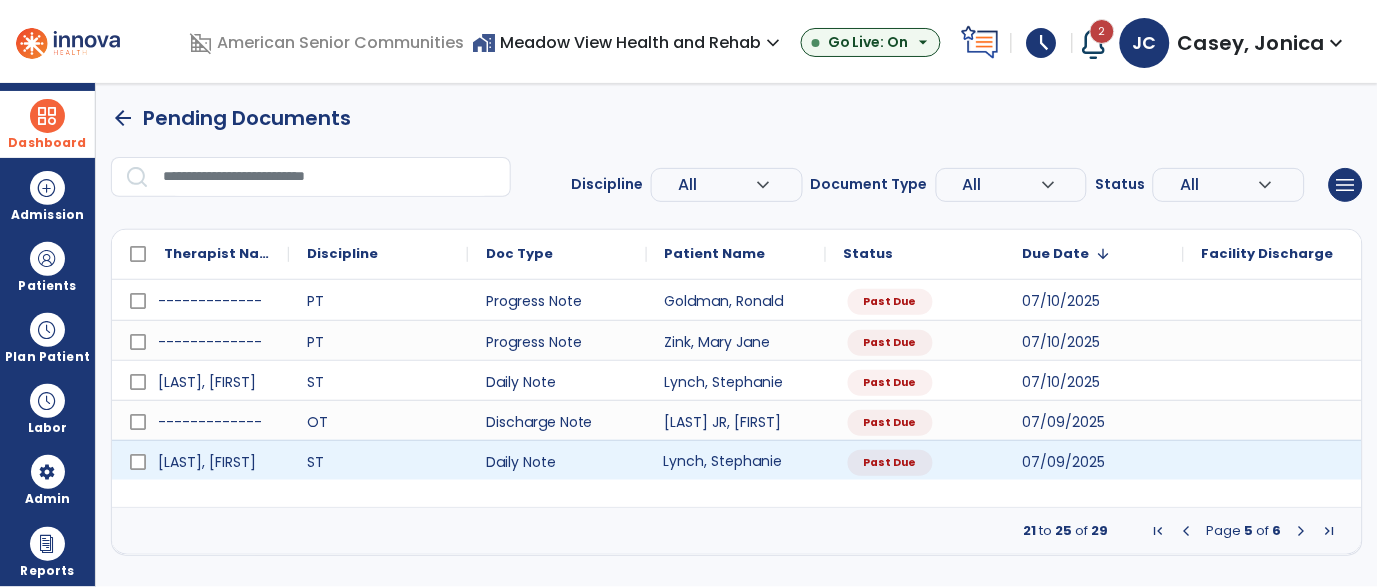 click on "Lynch, Stephanie" at bounding box center [736, 460] 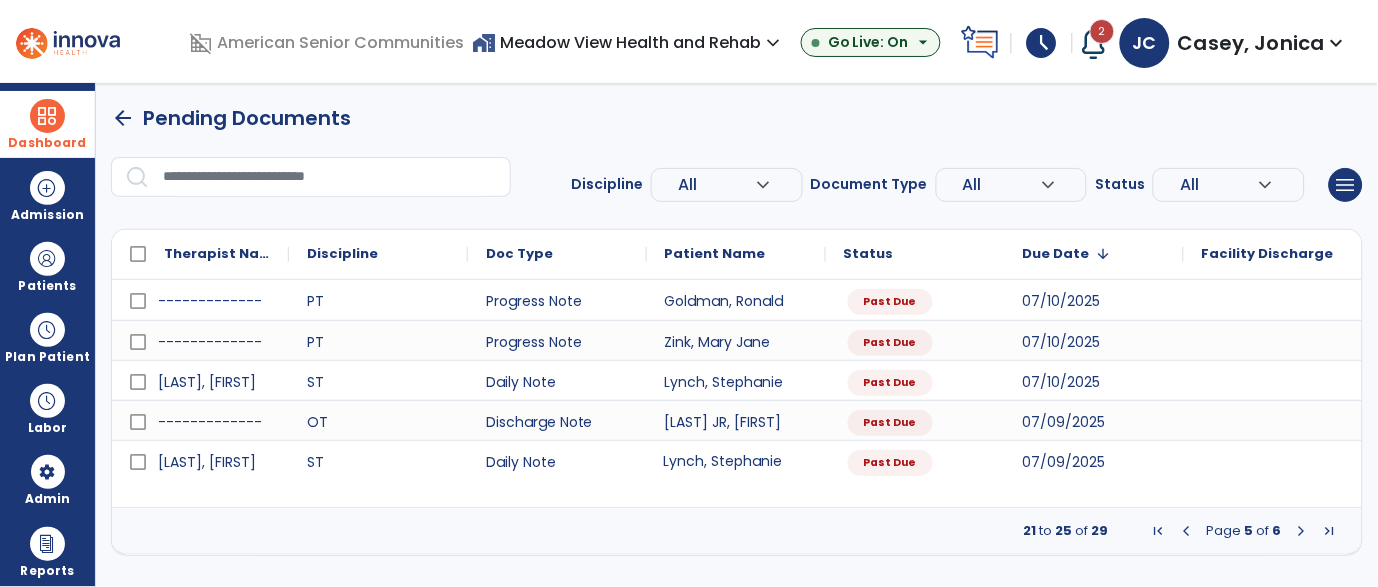 click on "Dashboard" at bounding box center (47, 124) 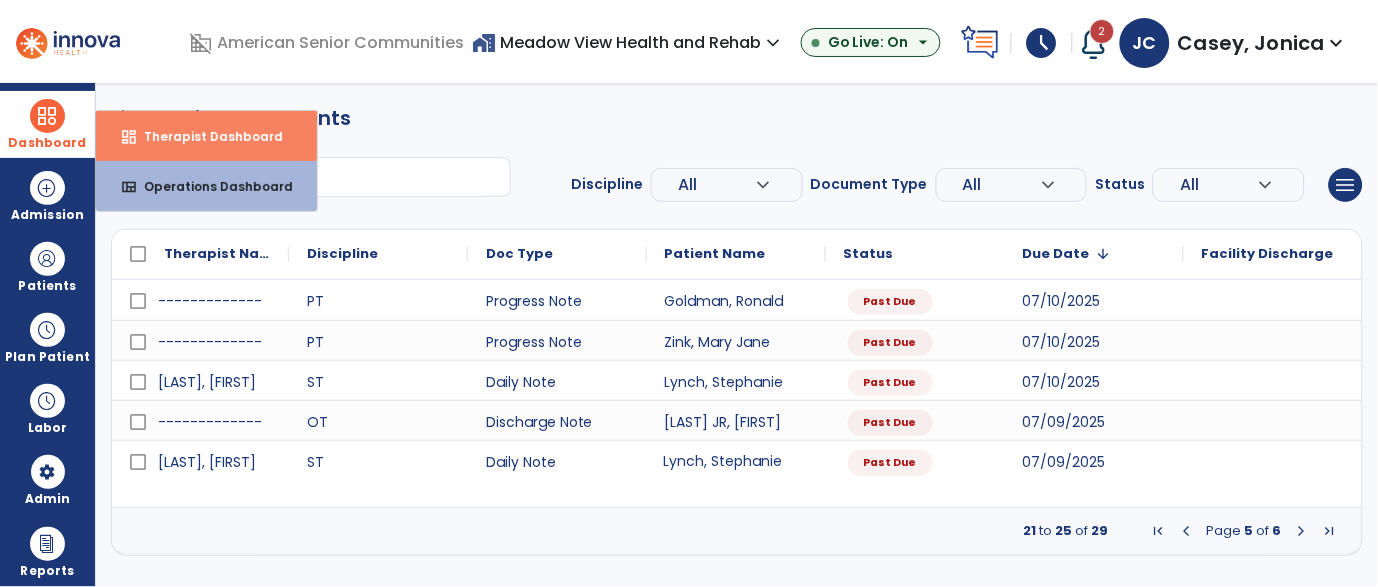 click on "Therapist Dashboard" at bounding box center [205, 136] 